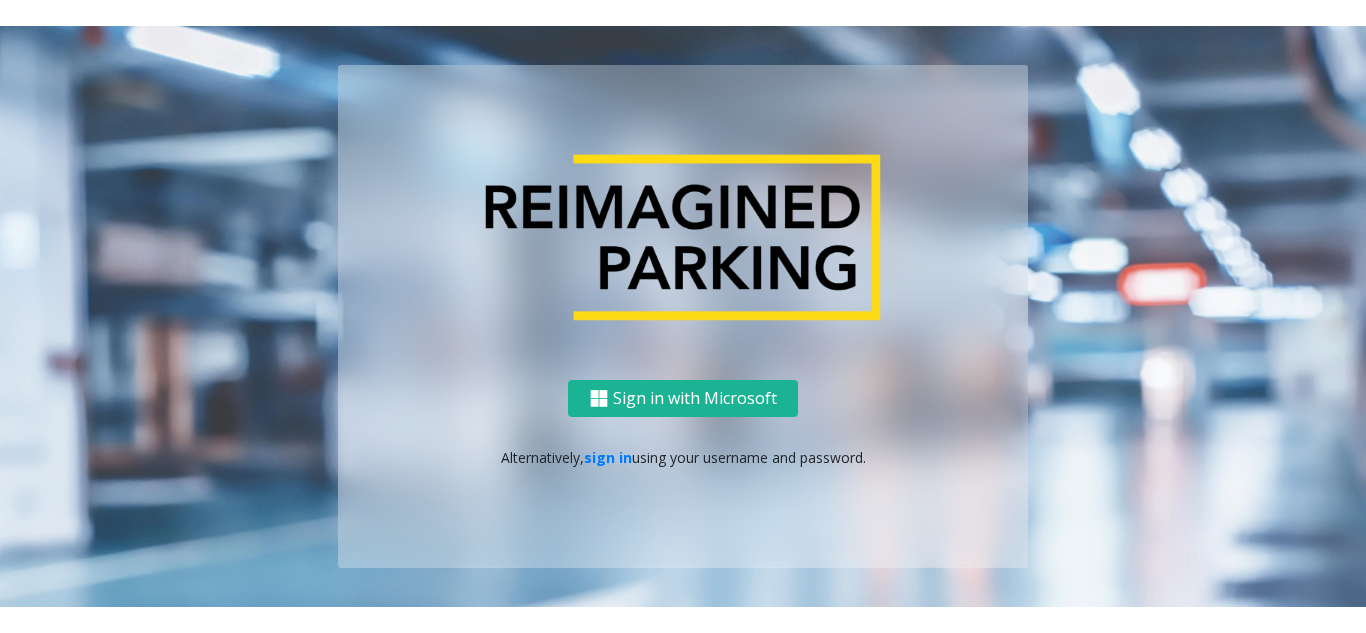scroll, scrollTop: 0, scrollLeft: 0, axis: both 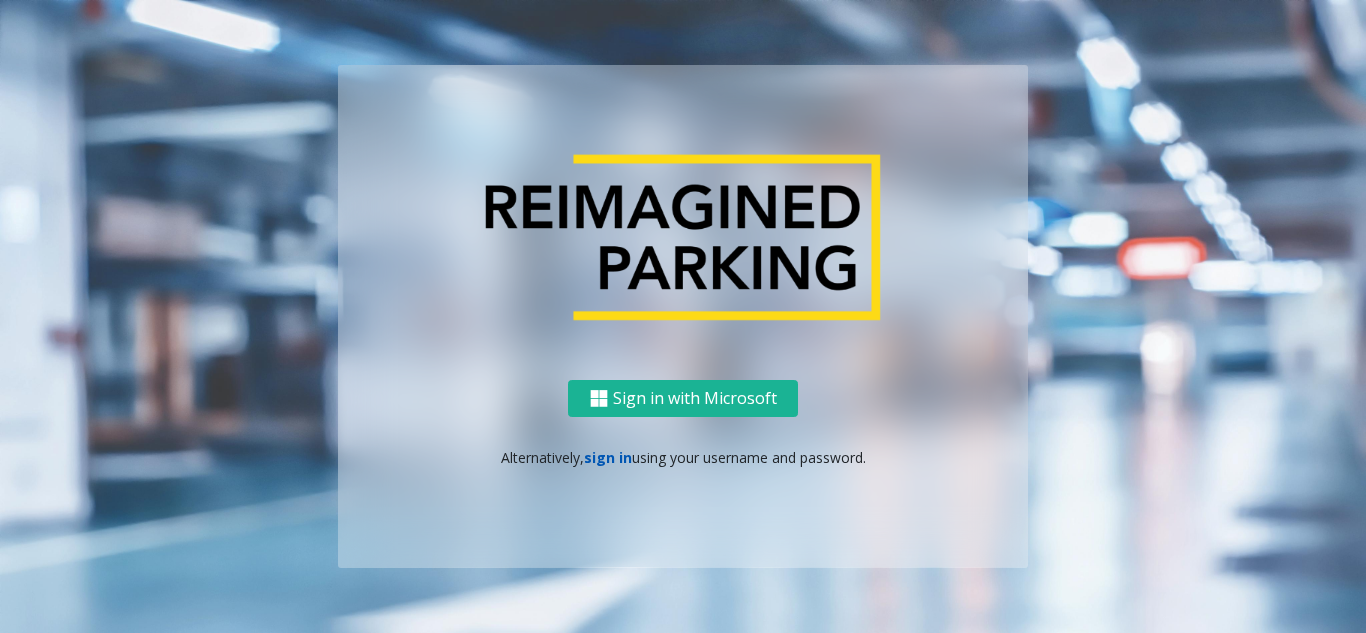 click on "sign in" 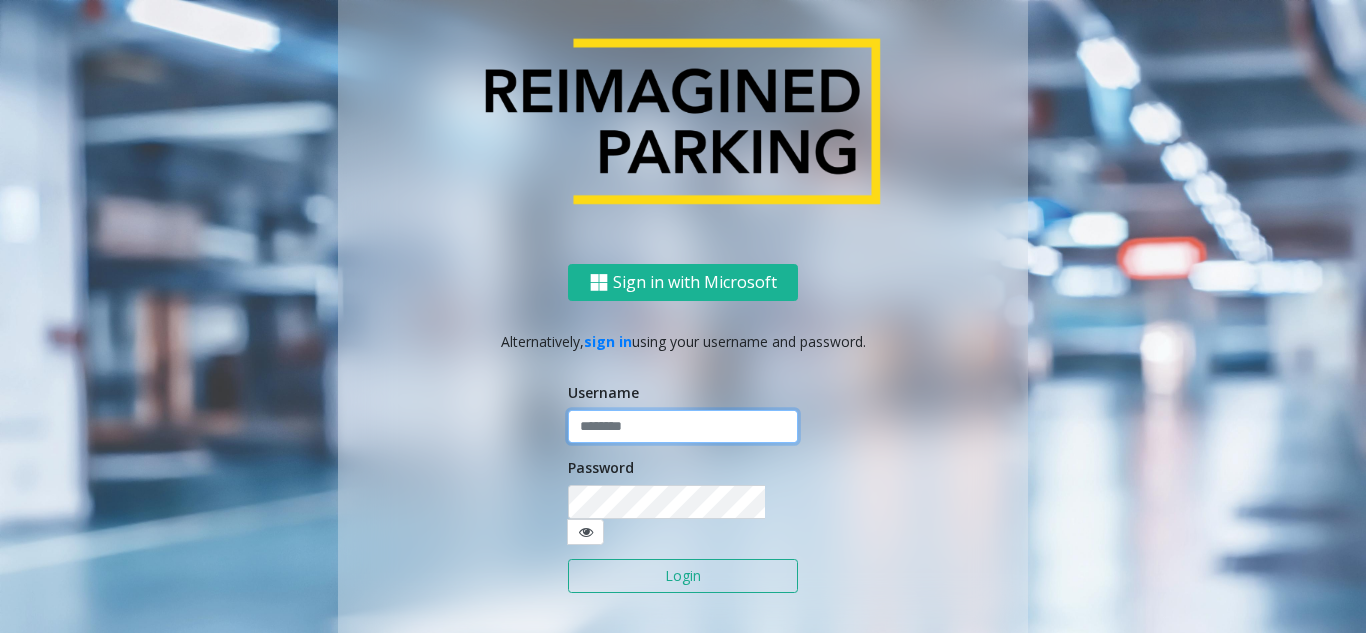 click 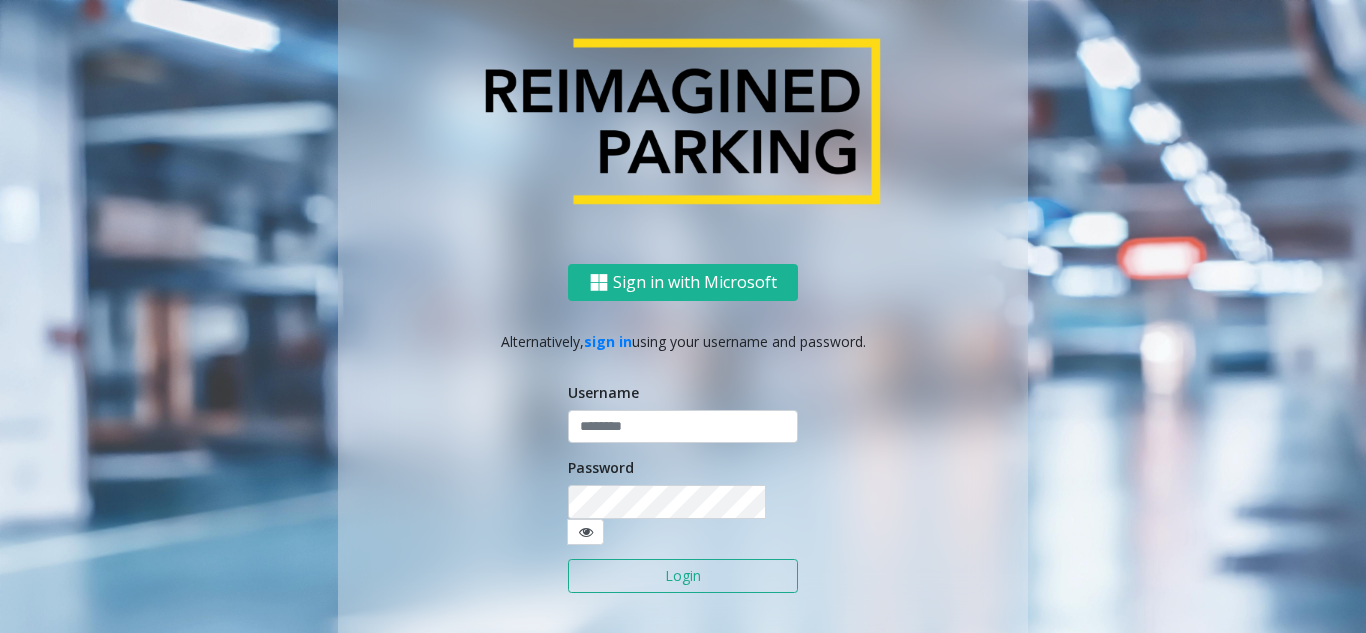 click on "Sign in with Microsoft   Alternatively,   sign in  using your username and password.  Username Password Login Confirm Action ×    Cancel Confirm" at bounding box center (683, 316) 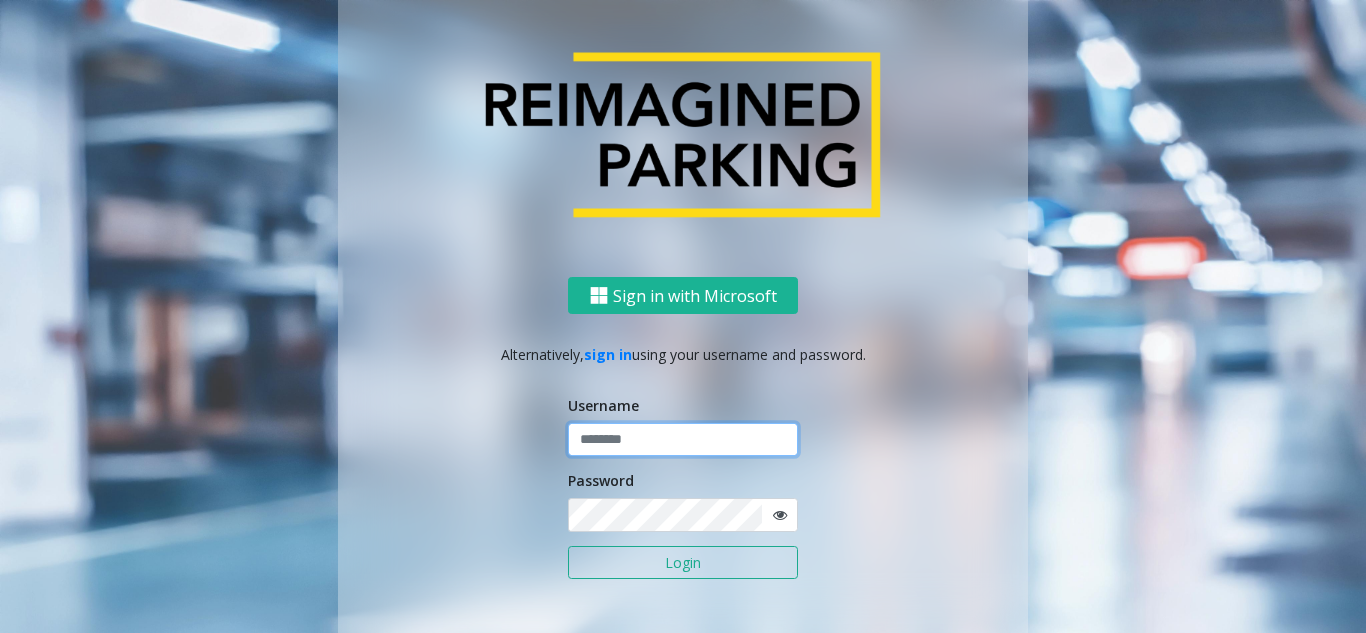 click 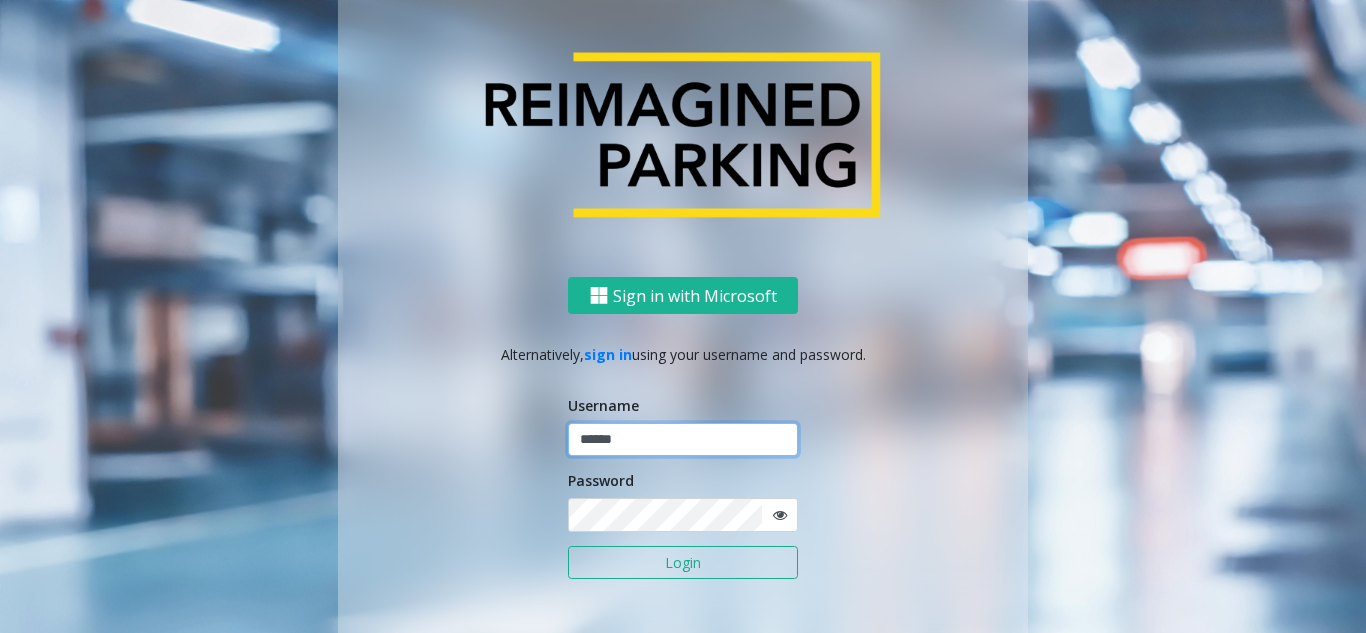 type on "*******" 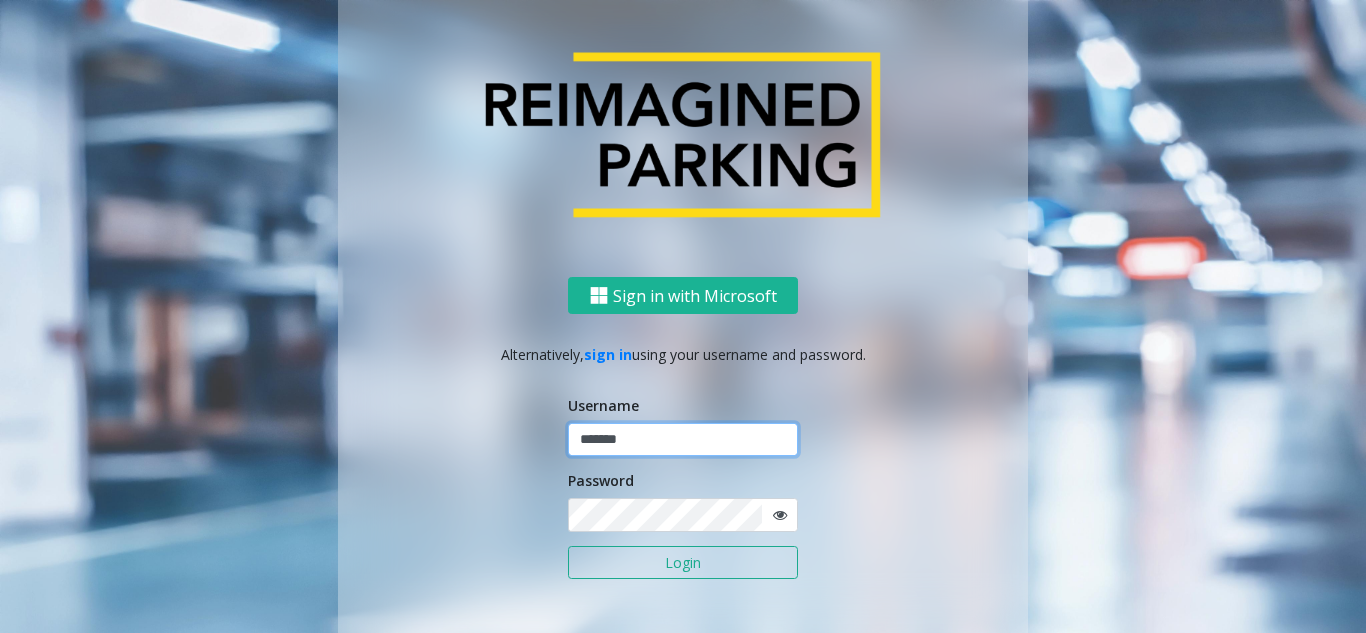 drag, startPoint x: 691, startPoint y: 451, endPoint x: 494, endPoint y: 396, distance: 204.53362 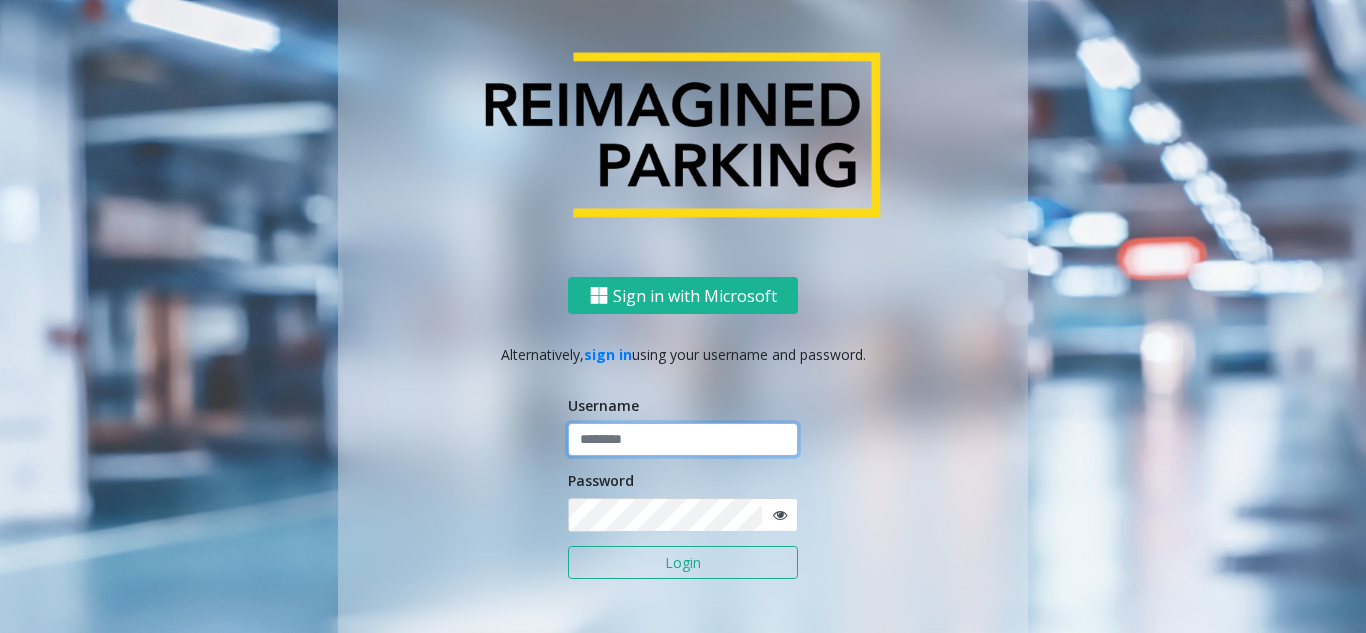click 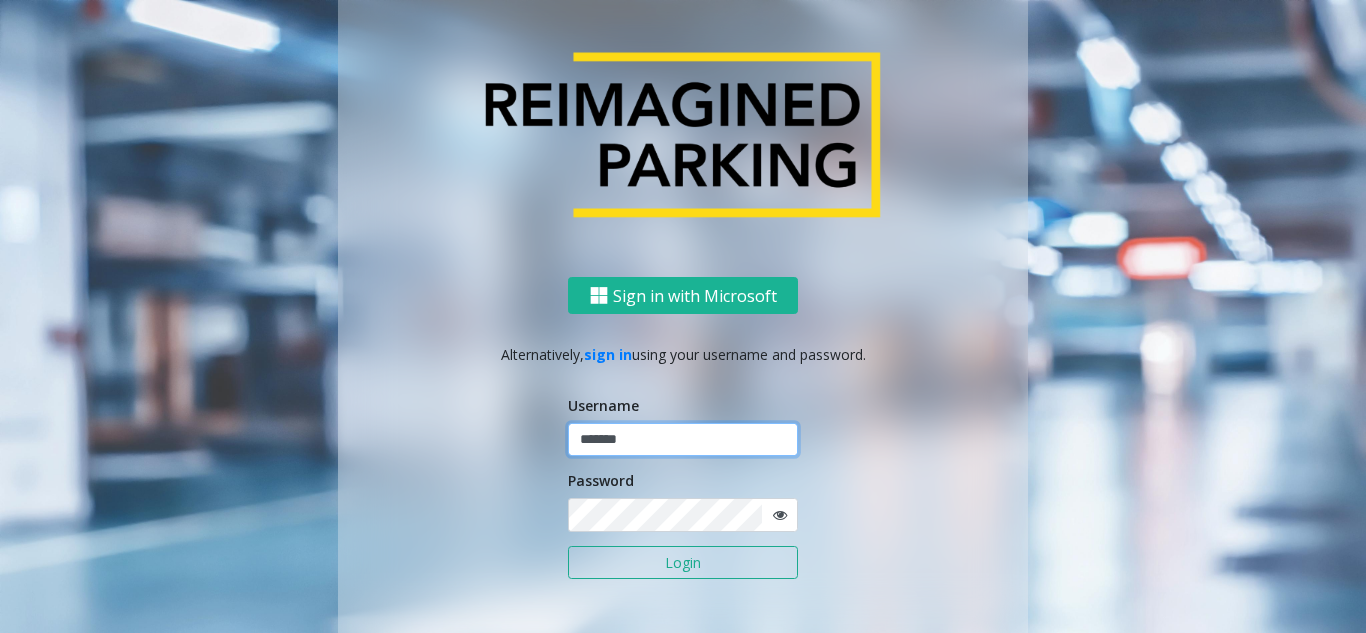 type on "*******" 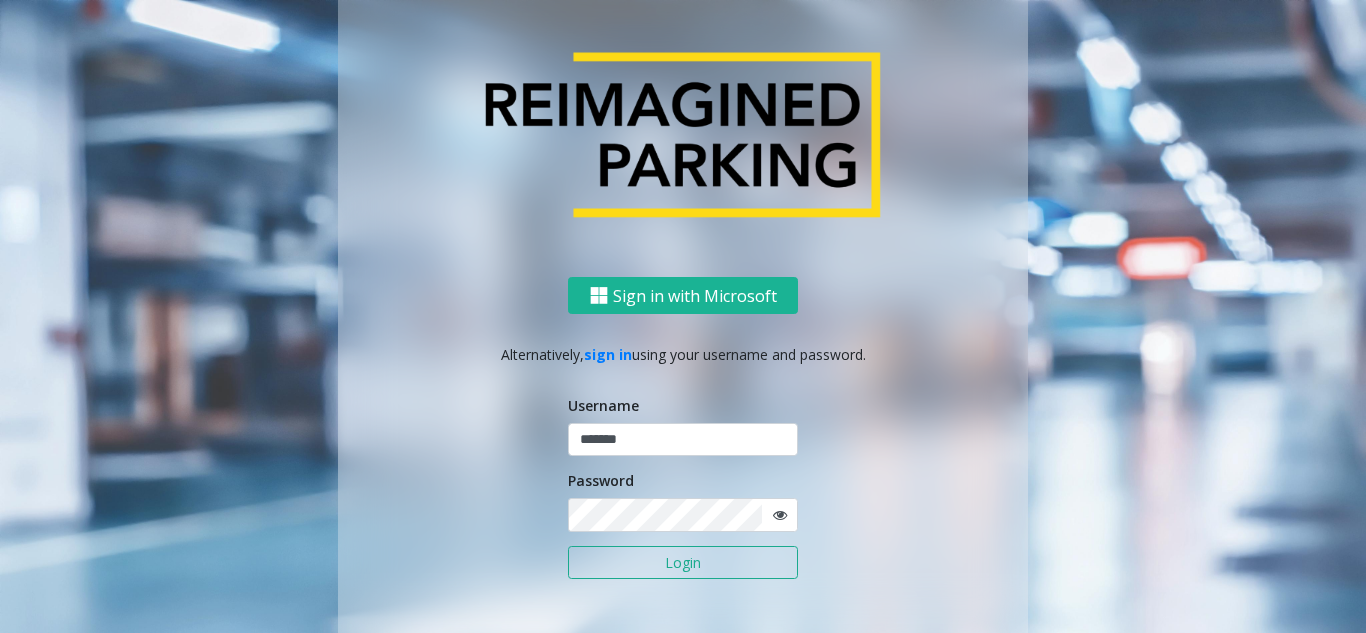 click on "Login" 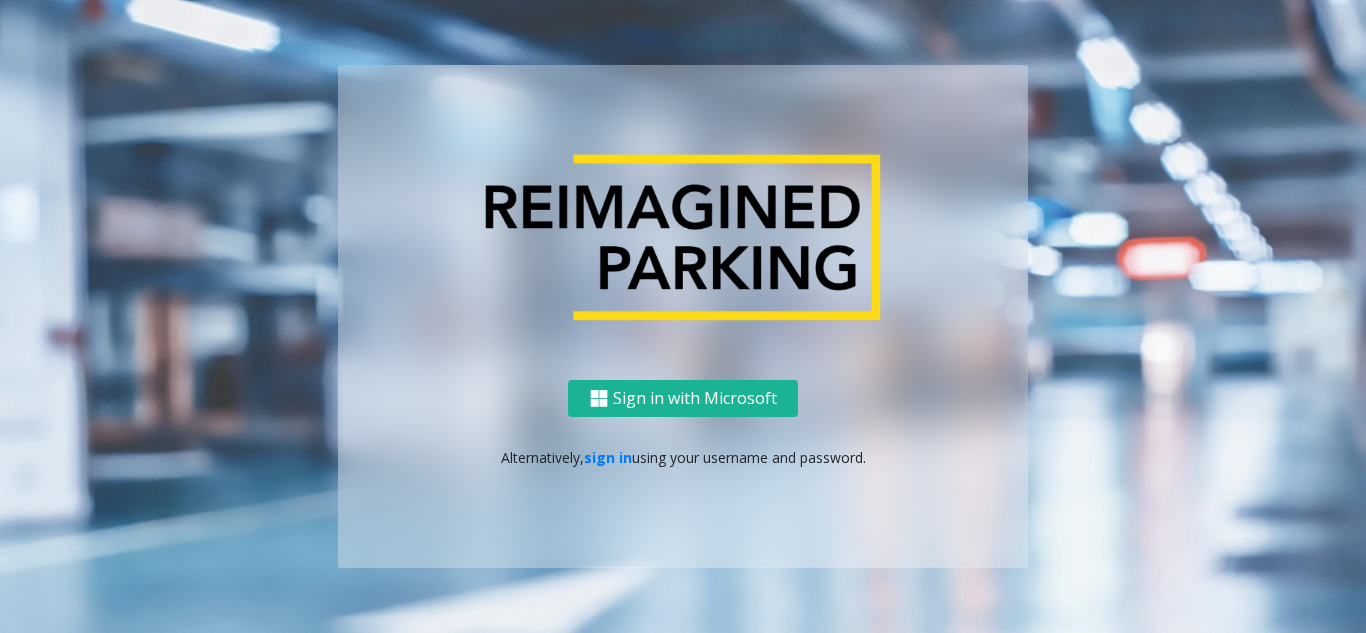 scroll, scrollTop: 0, scrollLeft: 0, axis: both 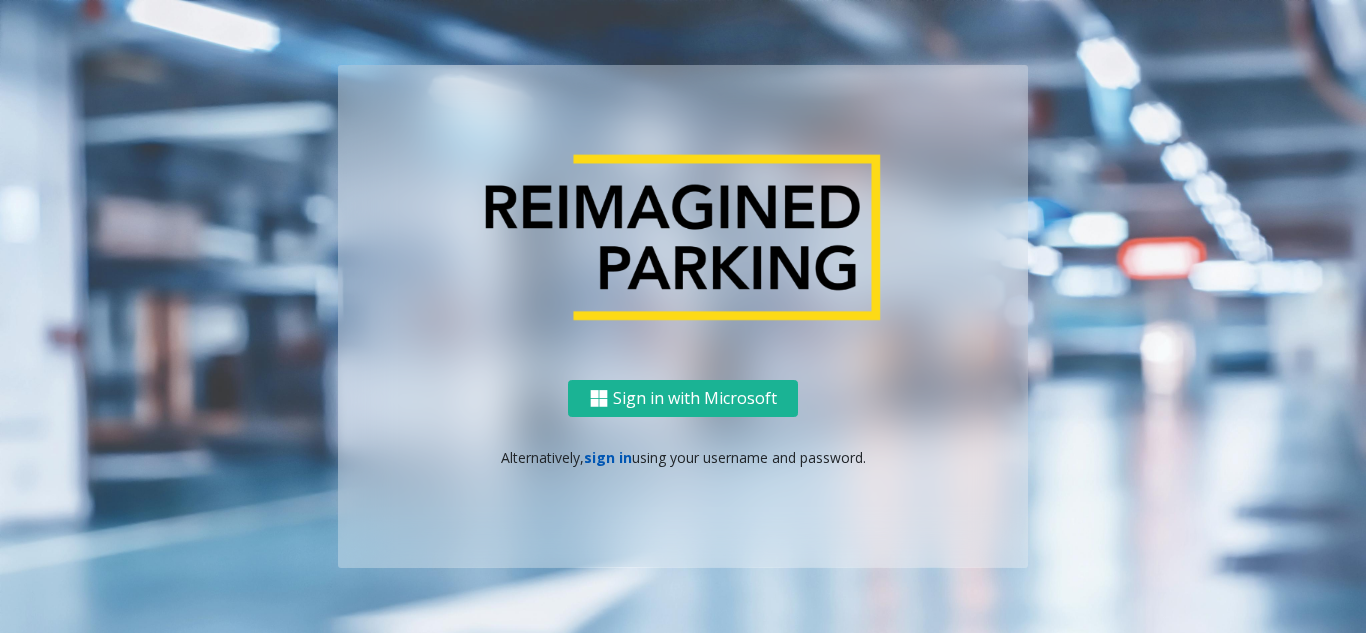 click on "sign in" 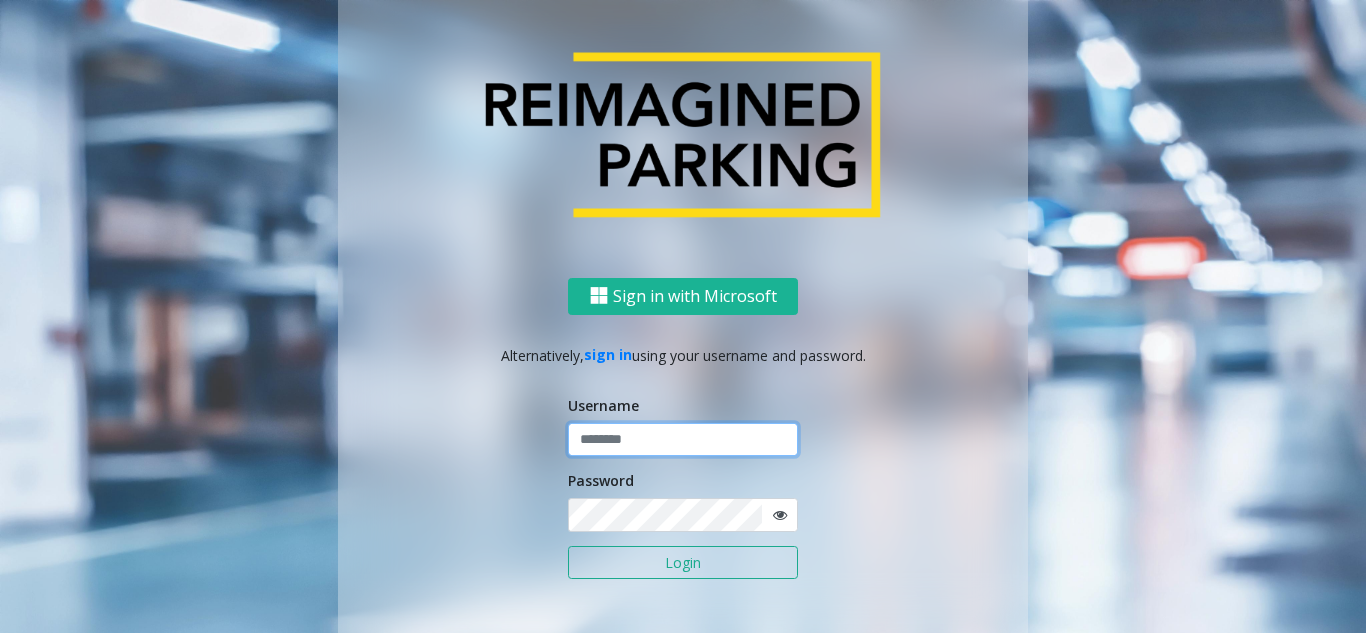 click 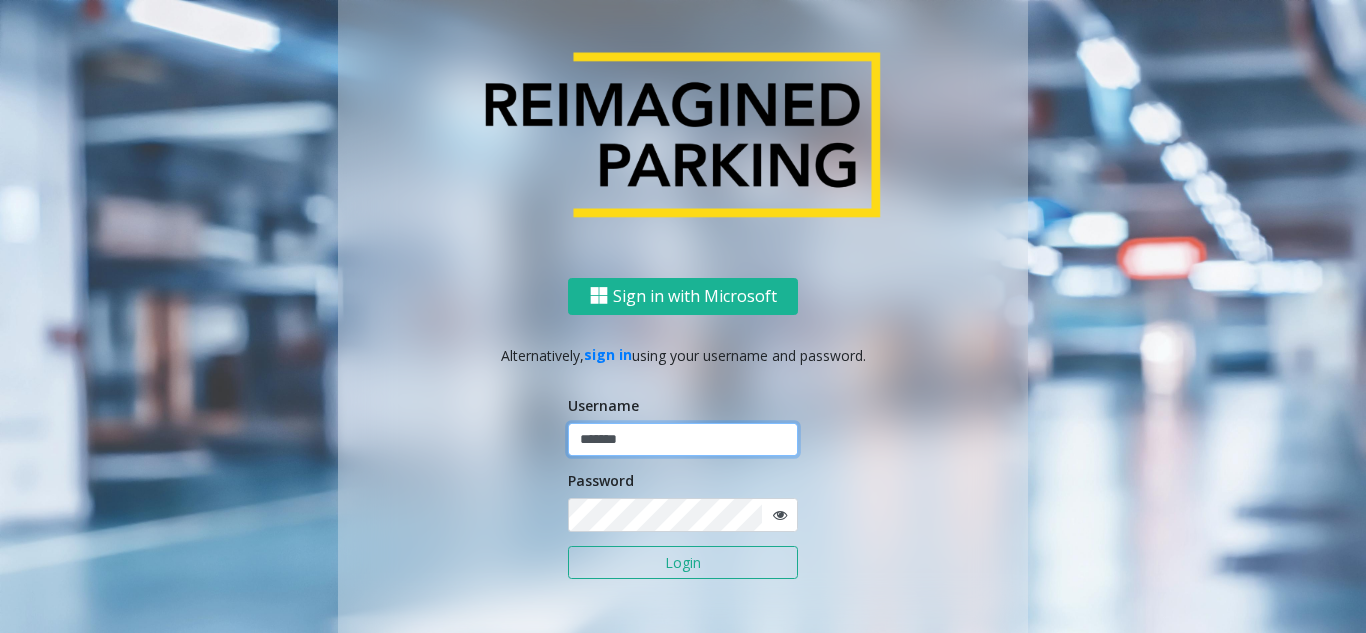 type on "*******" 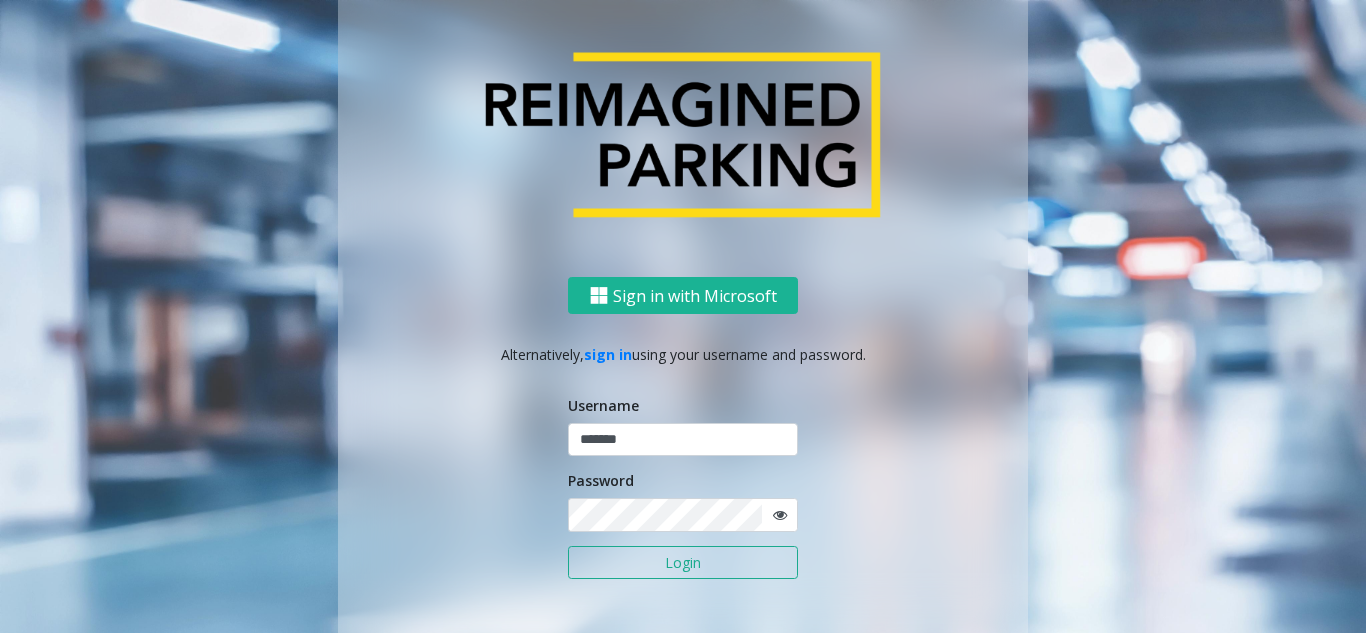 click on "Username ******* Password Login" 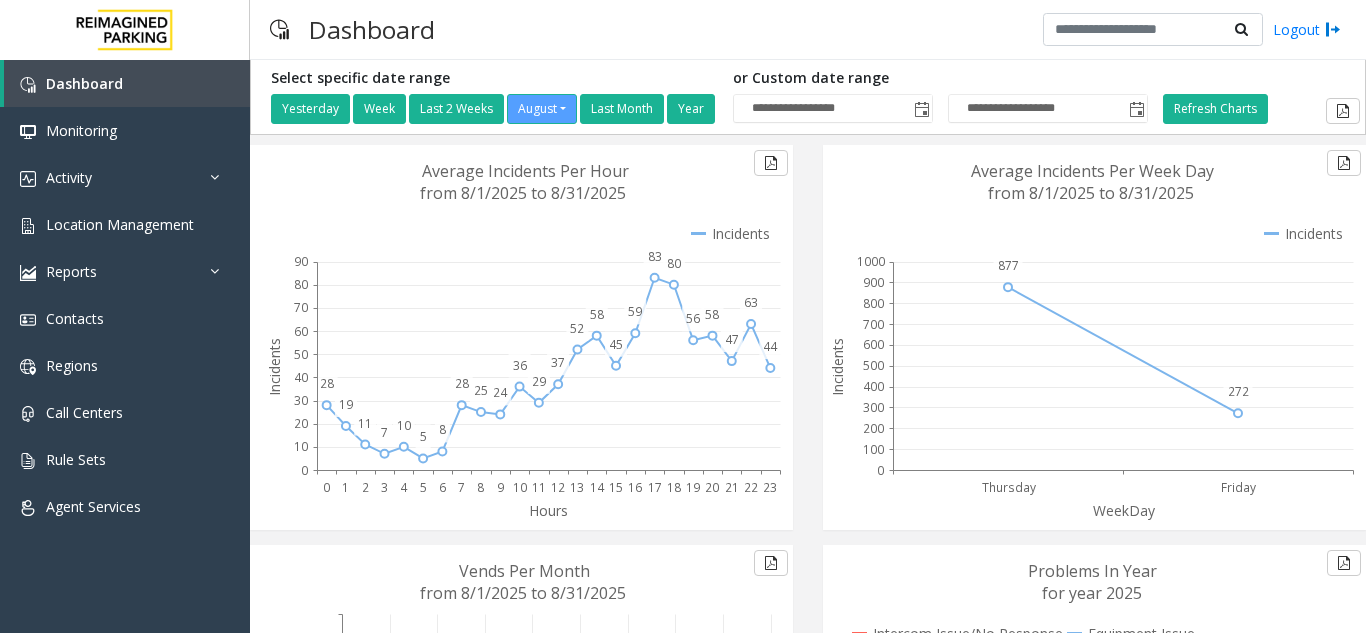 scroll, scrollTop: 0, scrollLeft: 0, axis: both 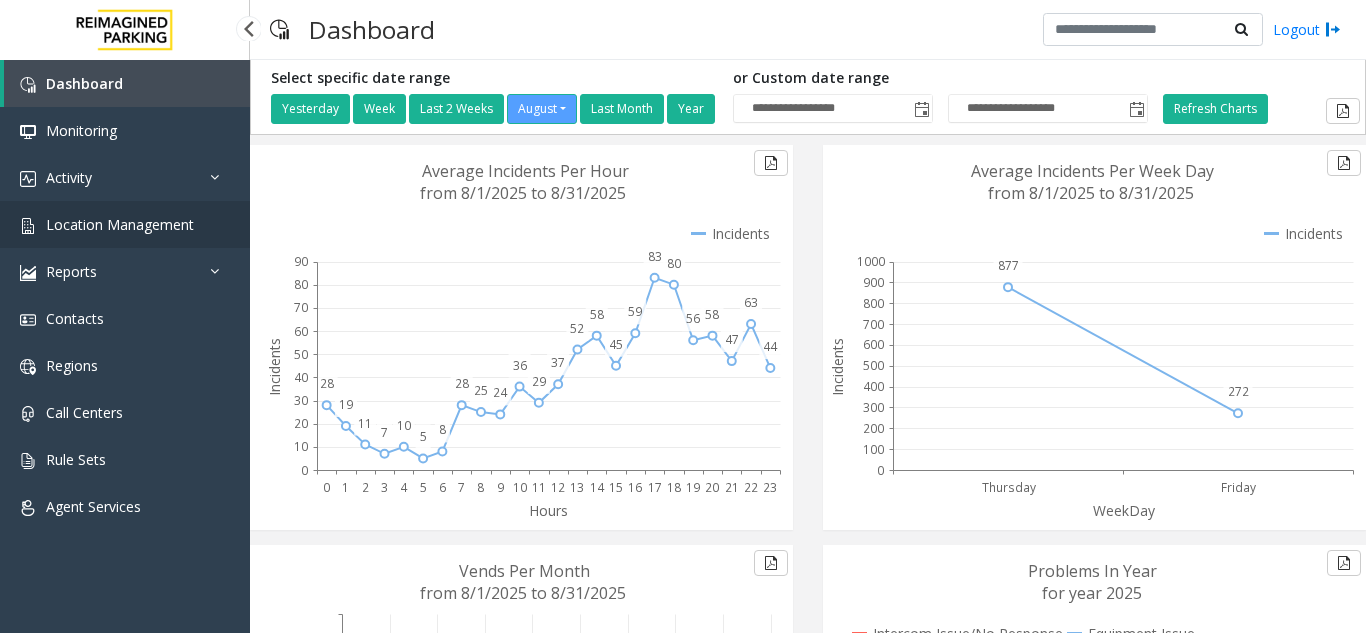click on "Location Management" at bounding box center (125, 224) 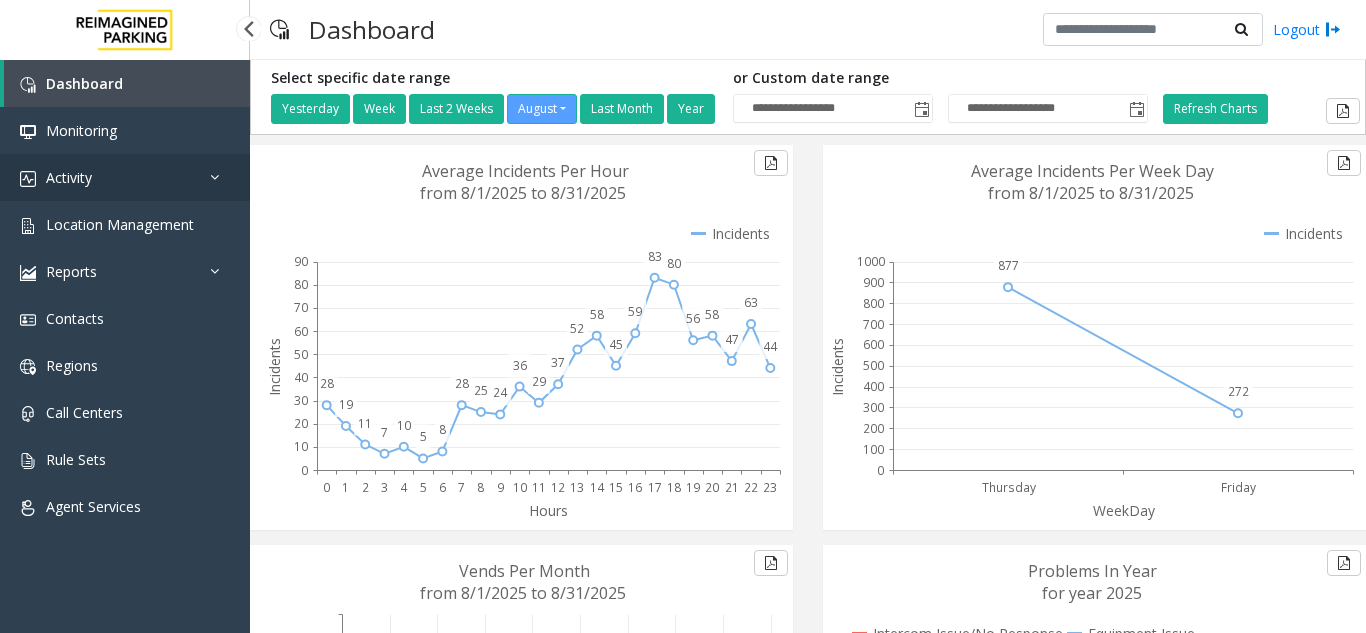 click on "Activity" at bounding box center (125, 177) 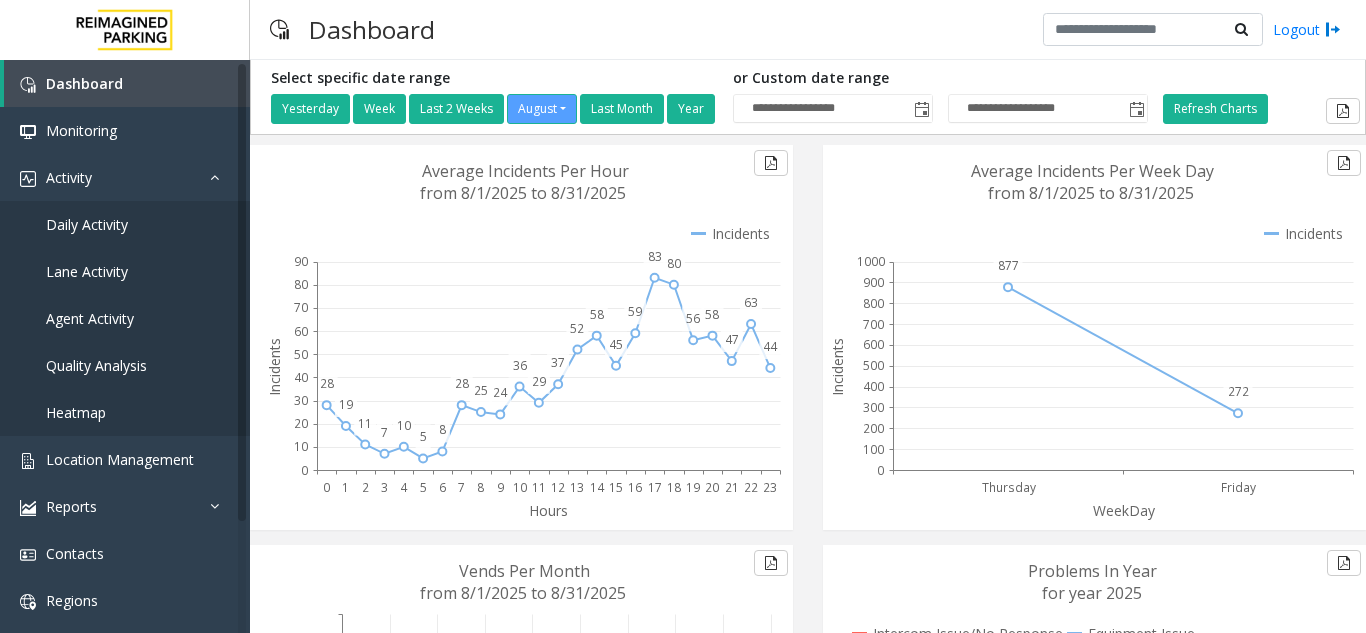 click on "**********" at bounding box center (683, 316) 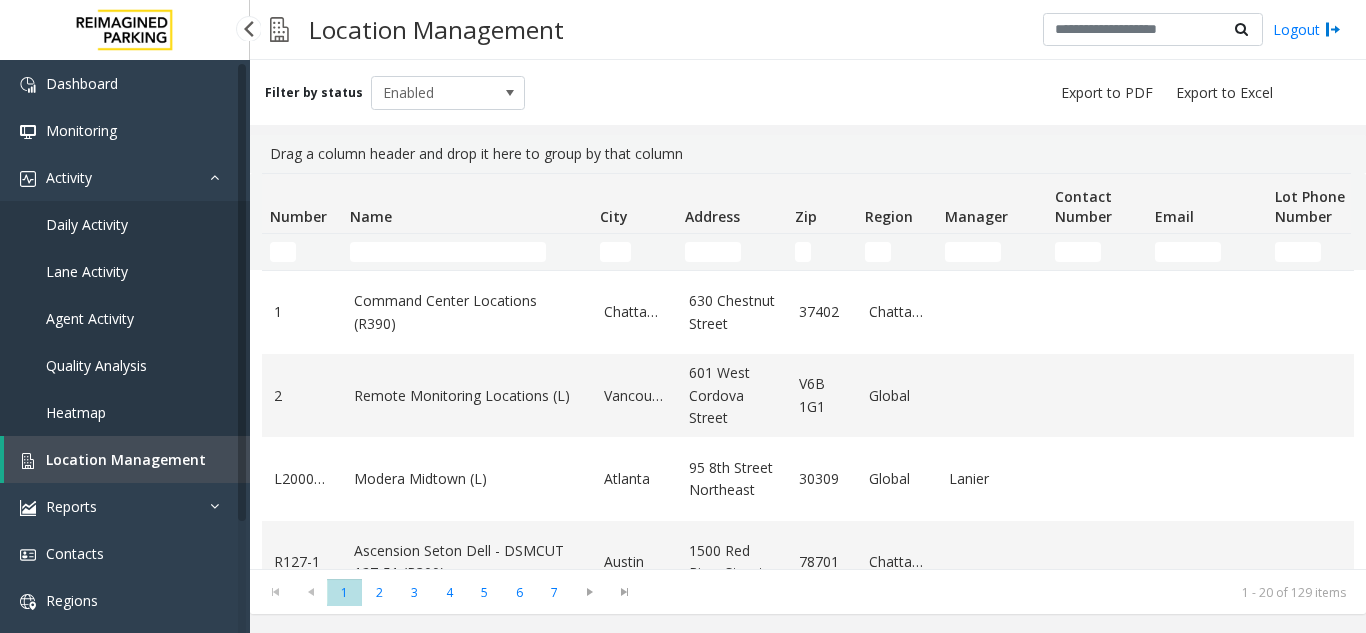 click on "Daily Activity" at bounding box center (125, 224) 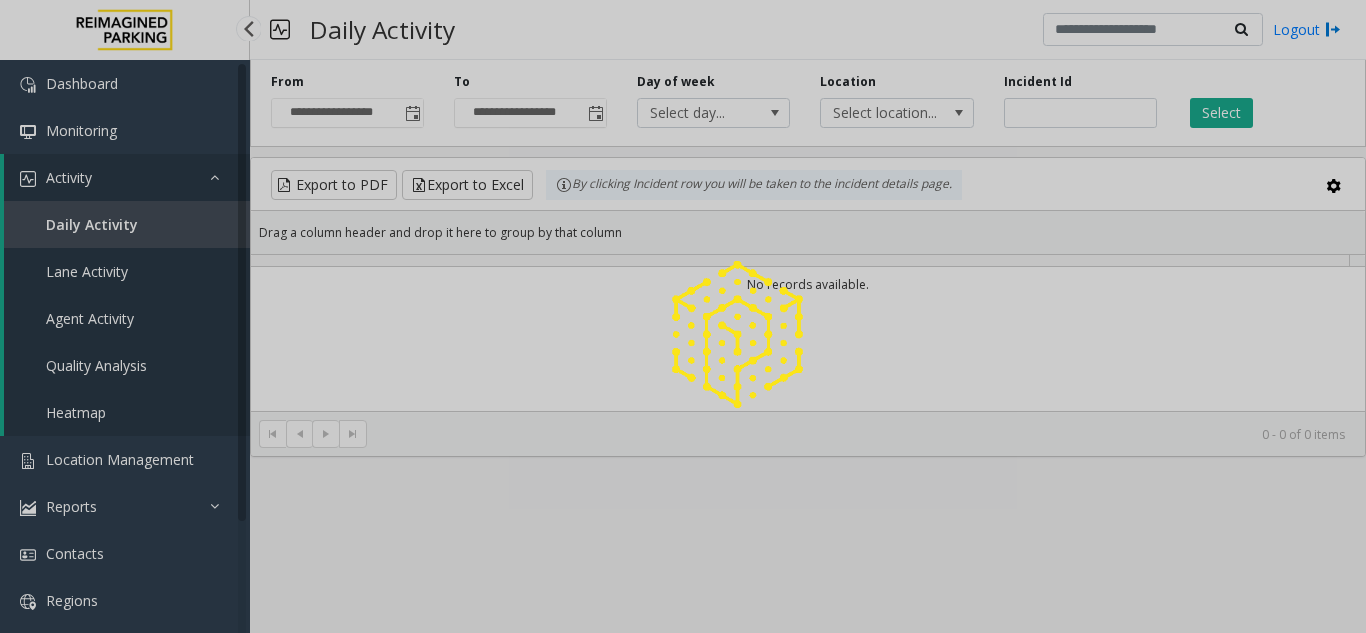 click 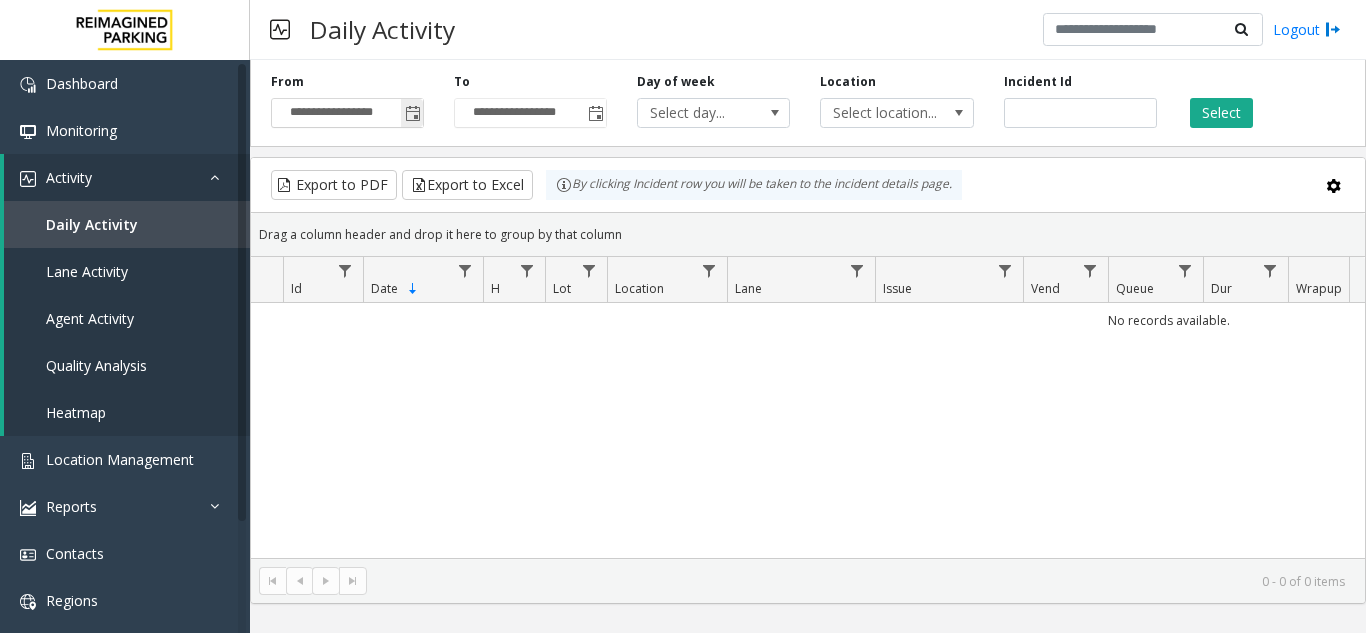 click 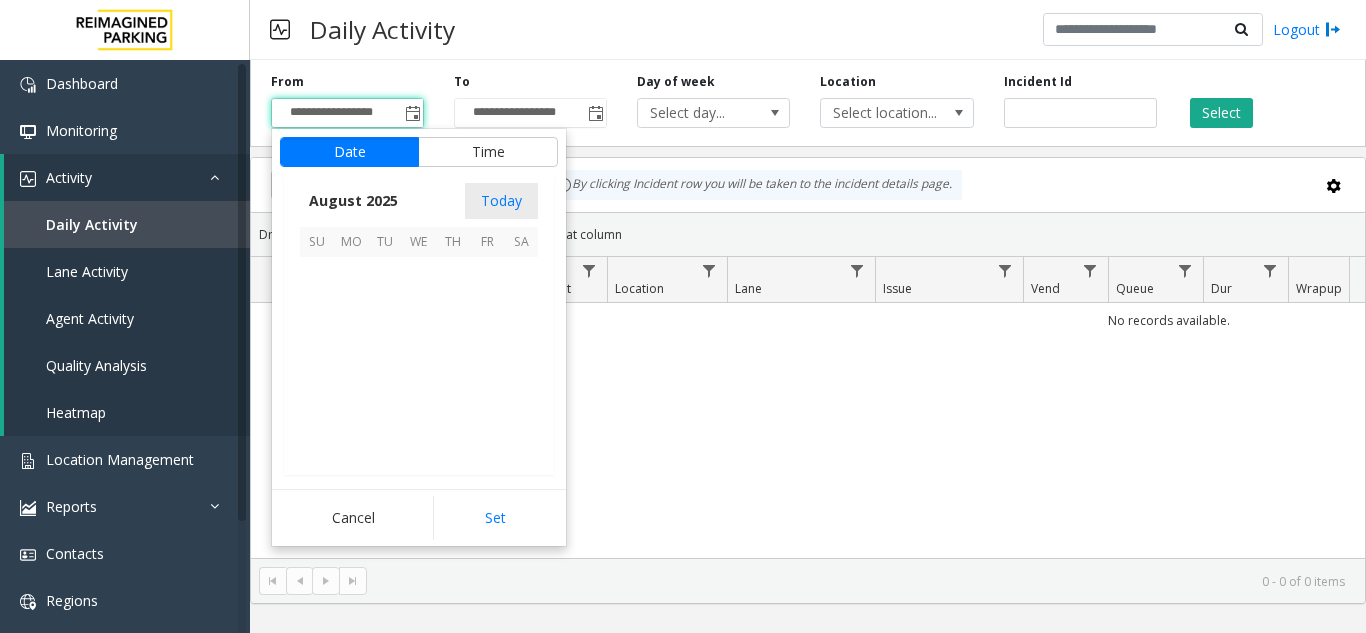 scroll, scrollTop: 358666, scrollLeft: 0, axis: vertical 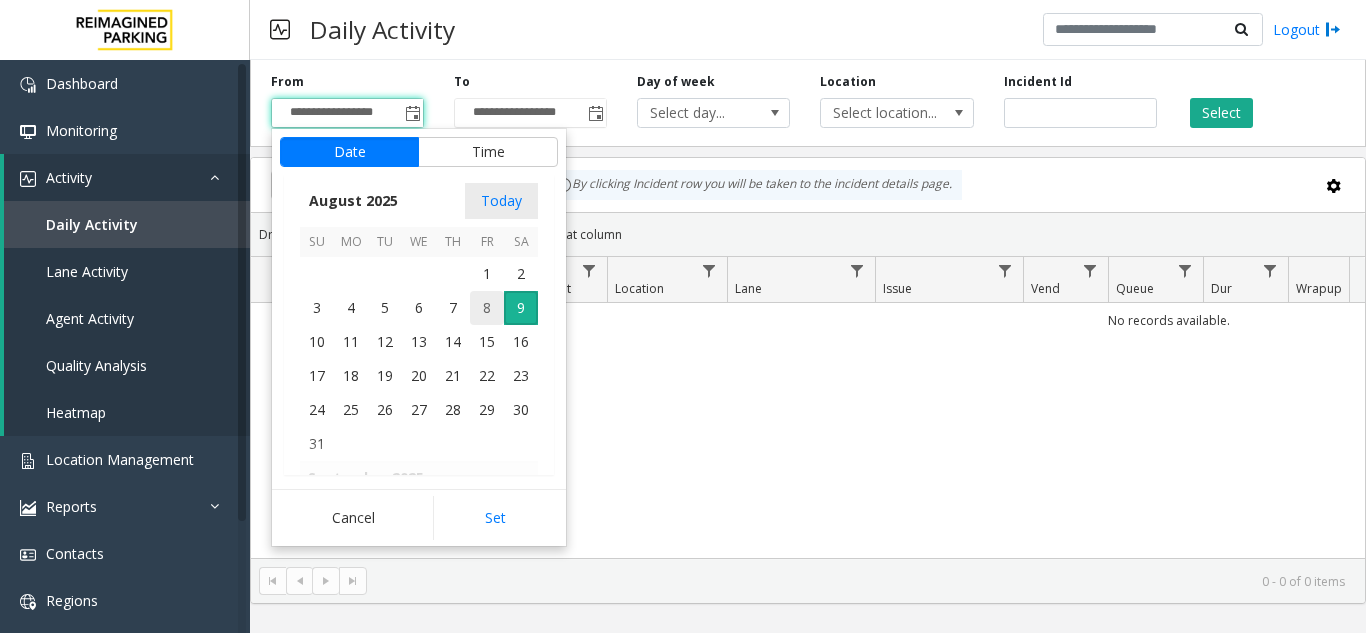 click on "8" at bounding box center (487, 308) 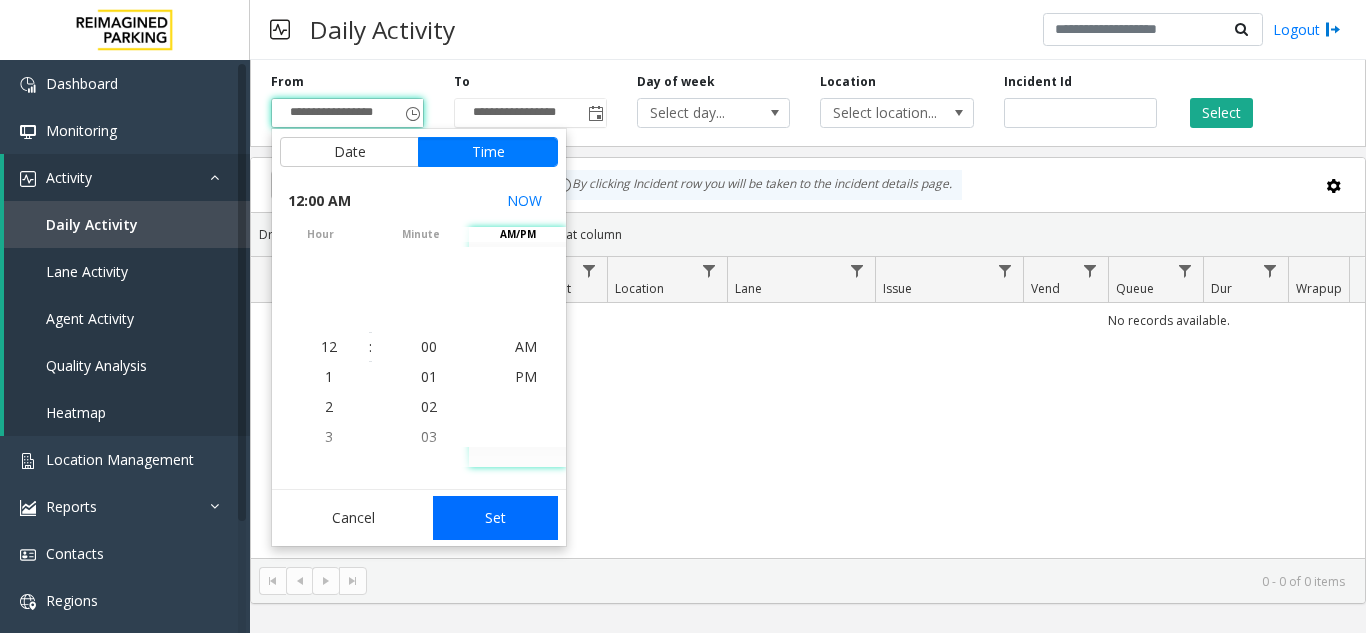 click on "Set" 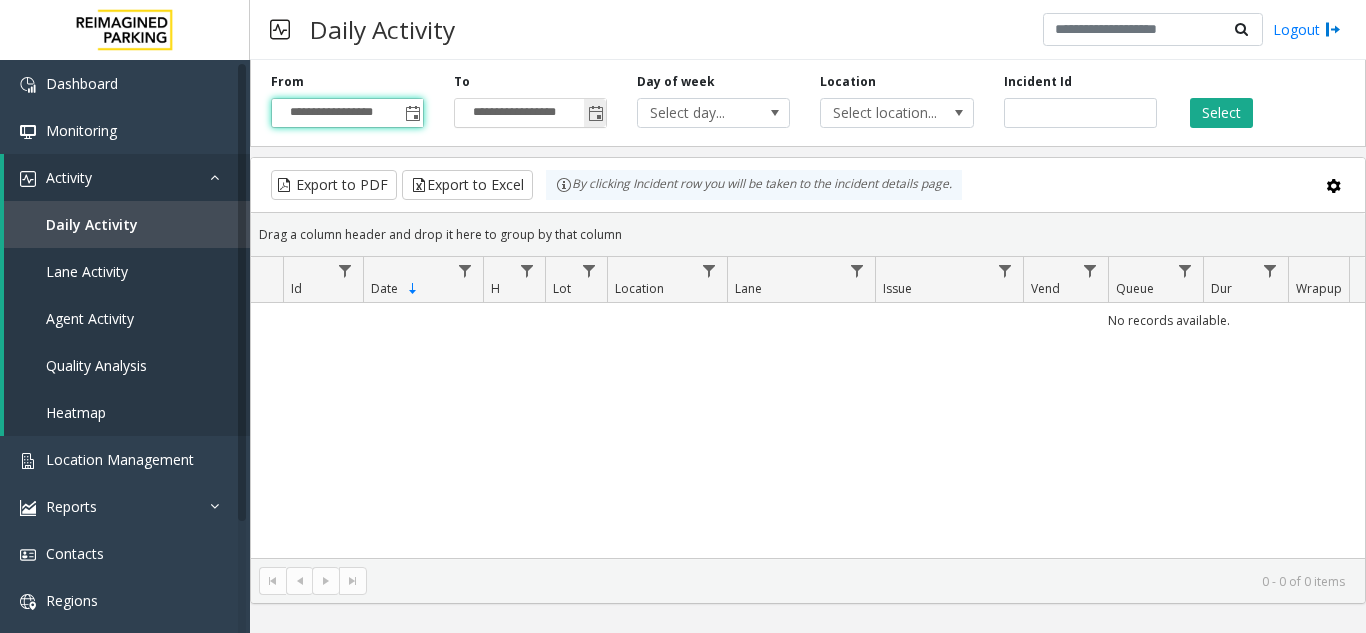 click 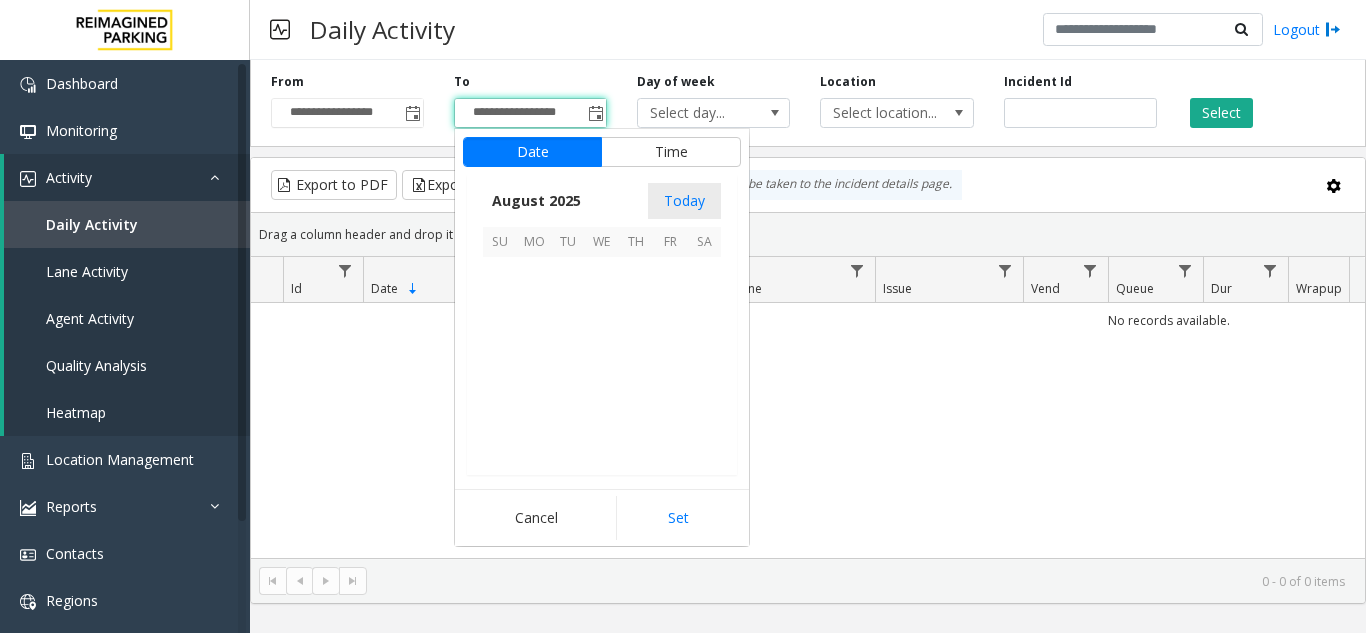 scroll, scrollTop: 358666, scrollLeft: 0, axis: vertical 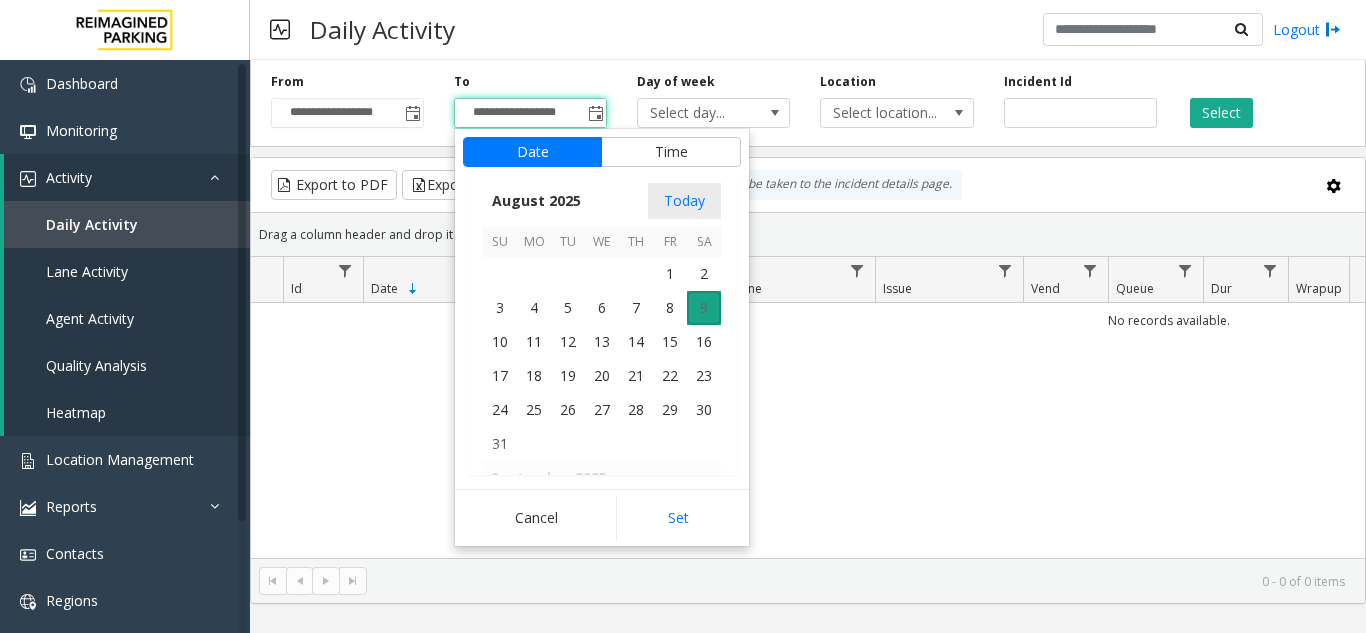 click on "9" at bounding box center [704, 308] 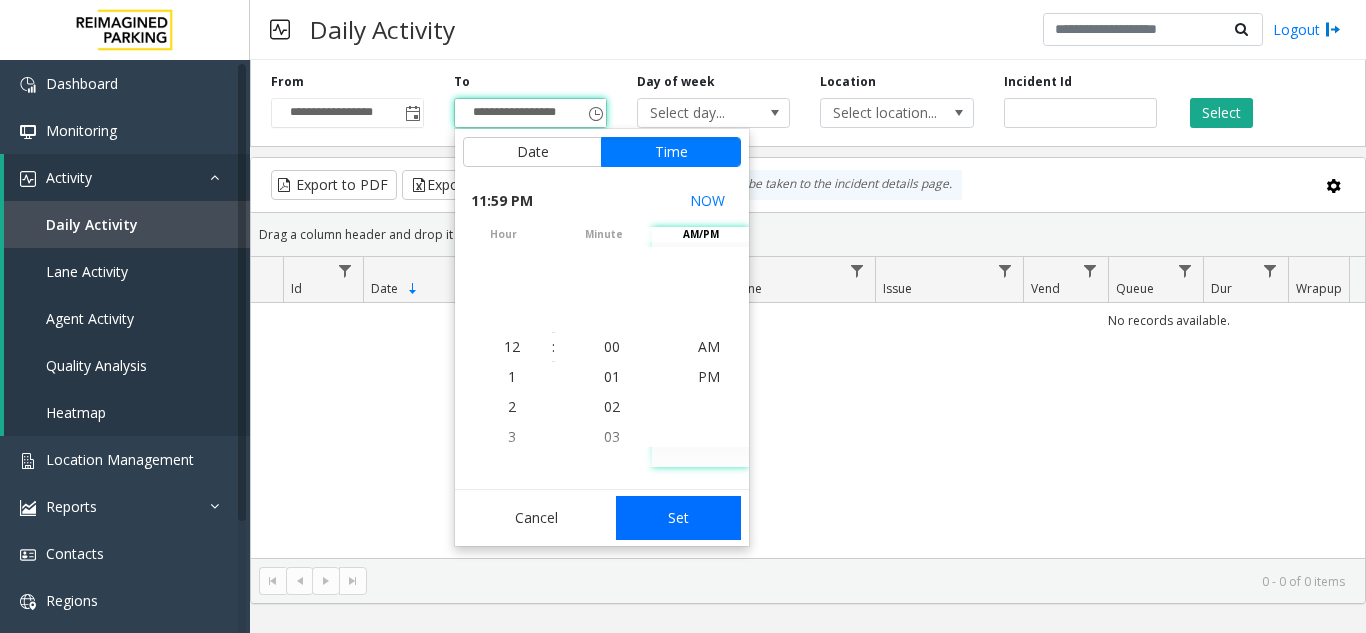 scroll, scrollTop: 690, scrollLeft: 0, axis: vertical 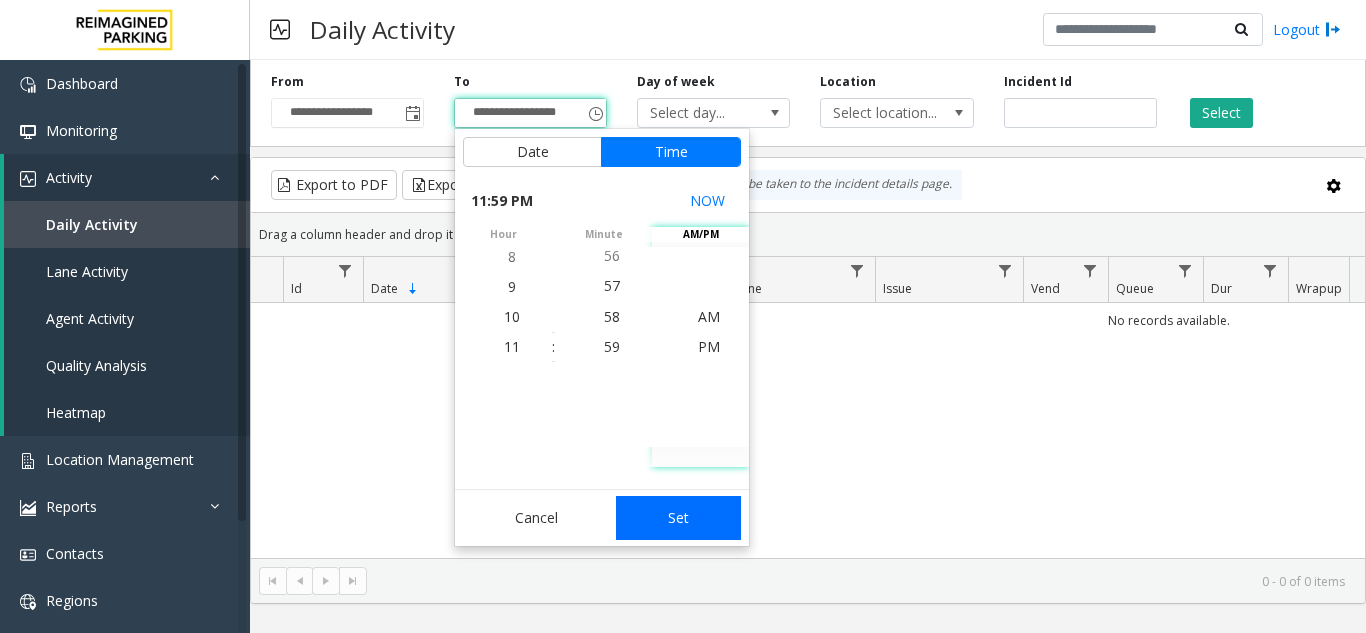 click on "Set" 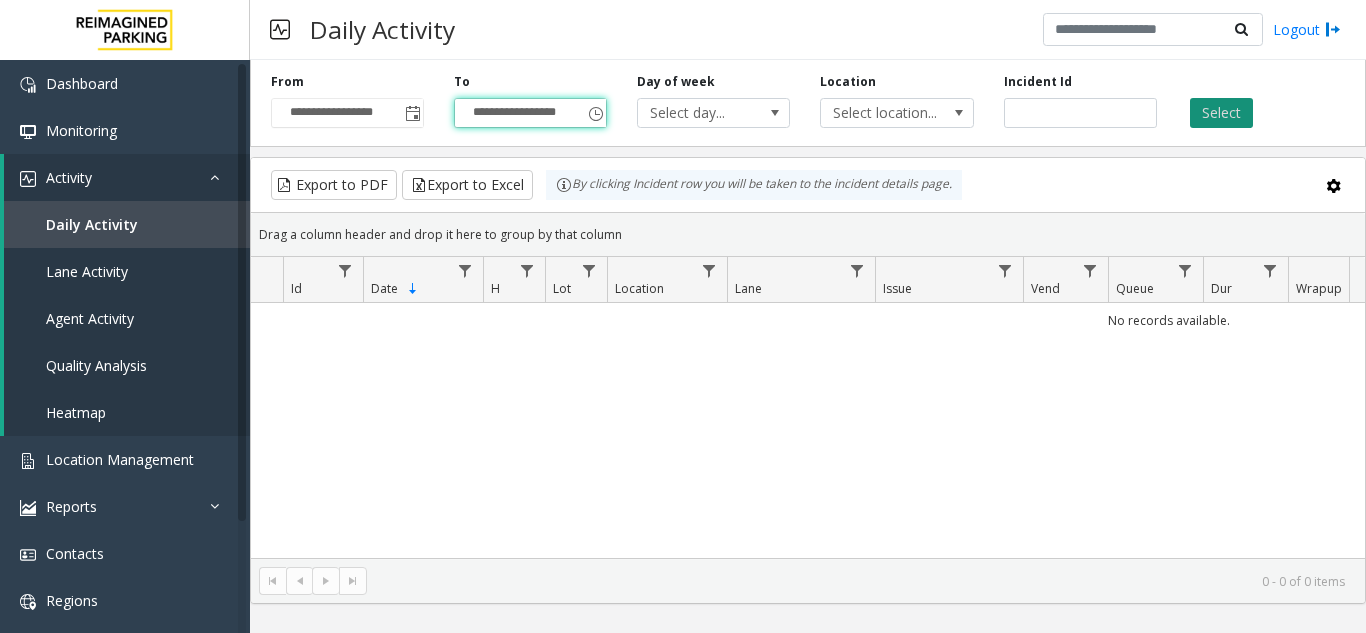 click on "Select" 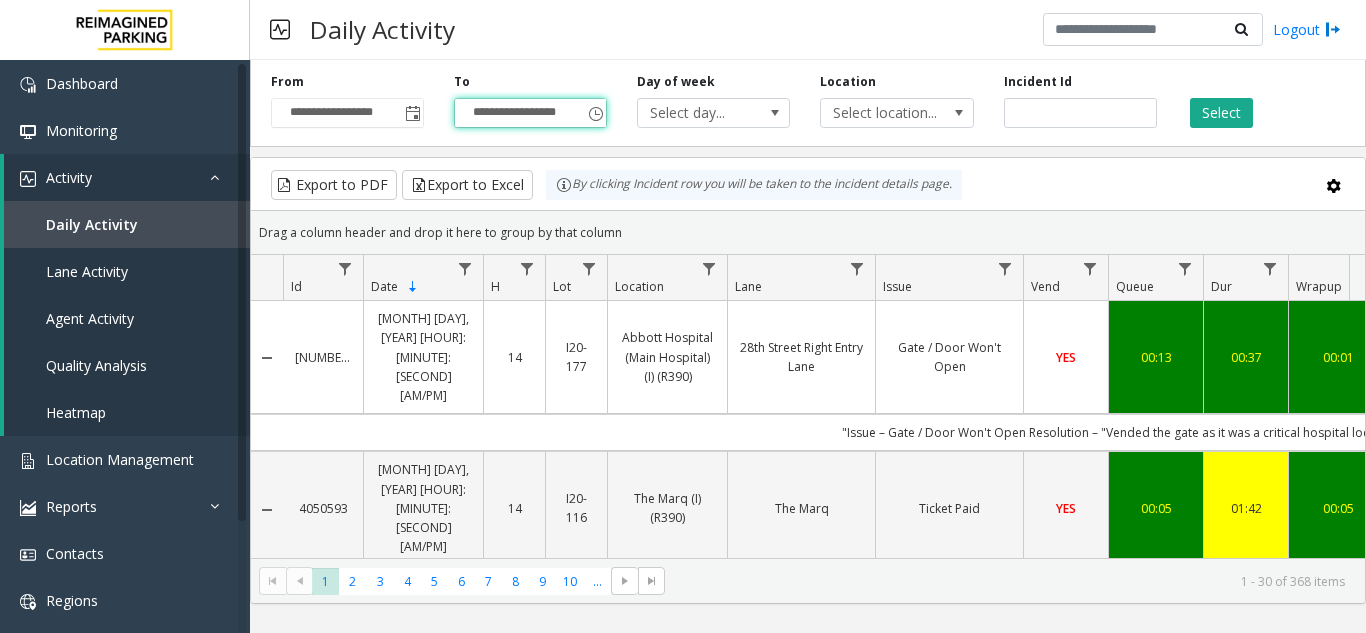 drag, startPoint x: 872, startPoint y: 563, endPoint x: 905, endPoint y: 565, distance: 33.06055 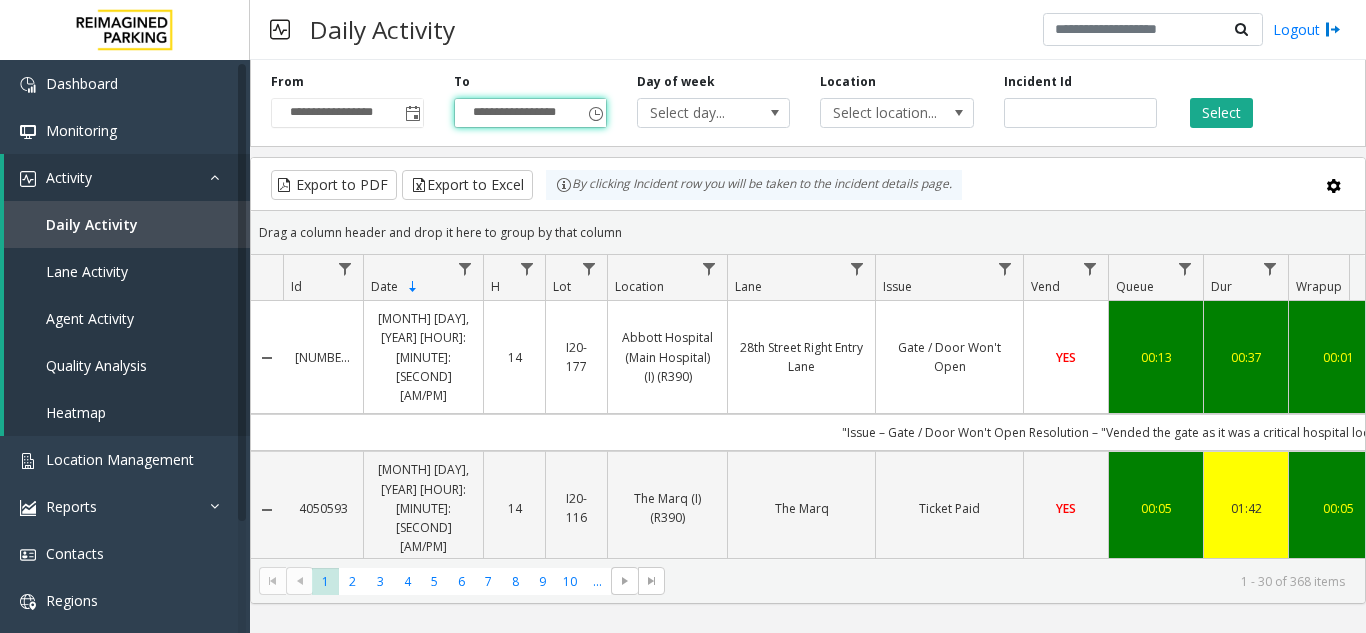 scroll, scrollTop: 0, scrollLeft: 19, axis: horizontal 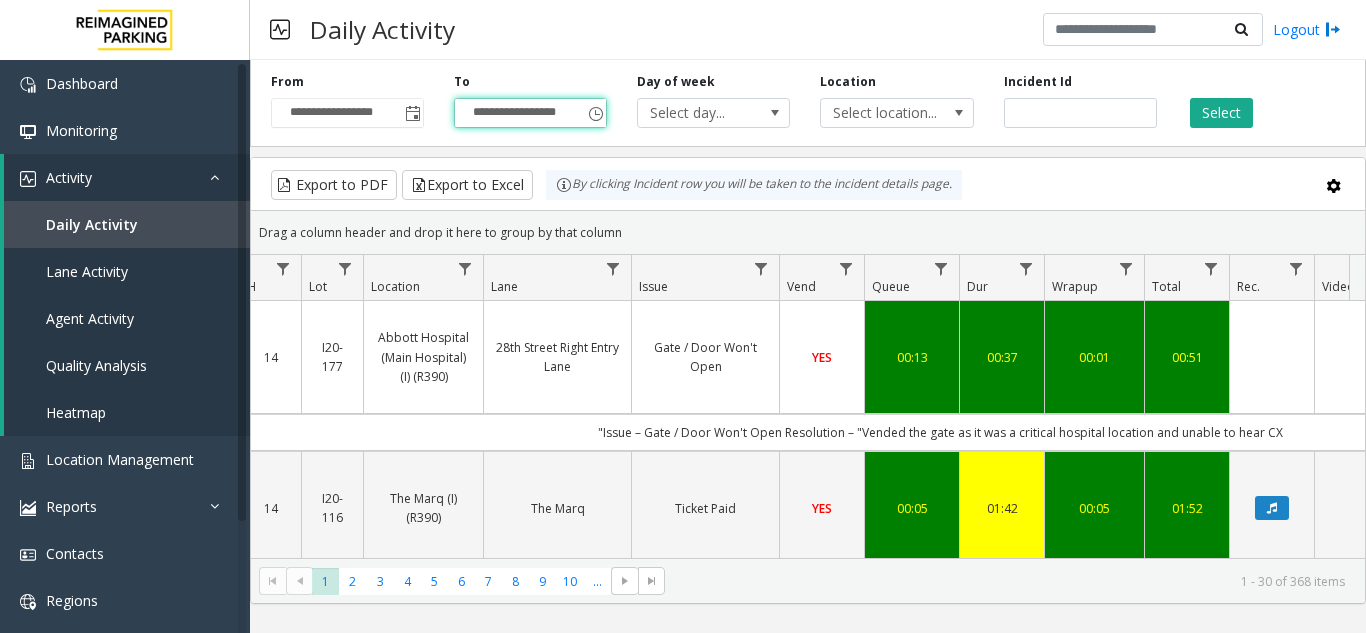 click on "Issue -Ticket Paid
amount - 13$
last cc - 1592
Resolution - took details and vended the gate; Ticket : 114673550; Time Paid : na; Form Of Payment : cc" 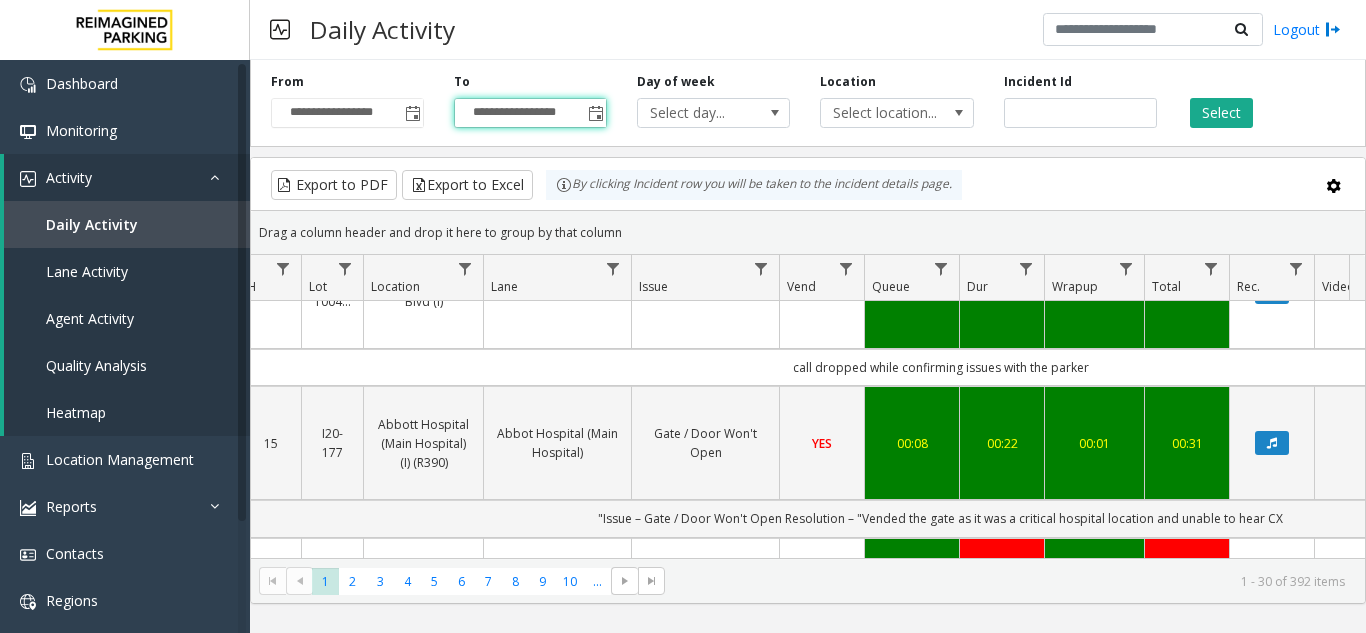 scroll, scrollTop: 100, scrollLeft: 244, axis: both 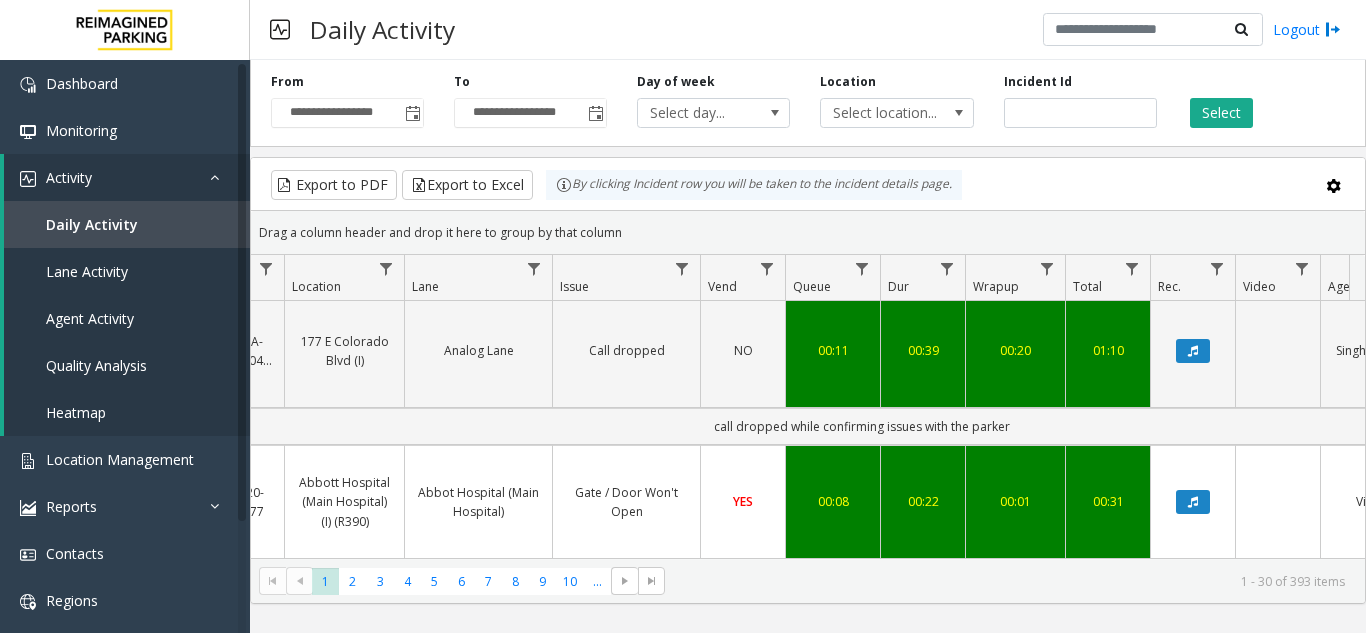 drag, startPoint x: 939, startPoint y: 478, endPoint x: 990, endPoint y: 486, distance: 51.62364 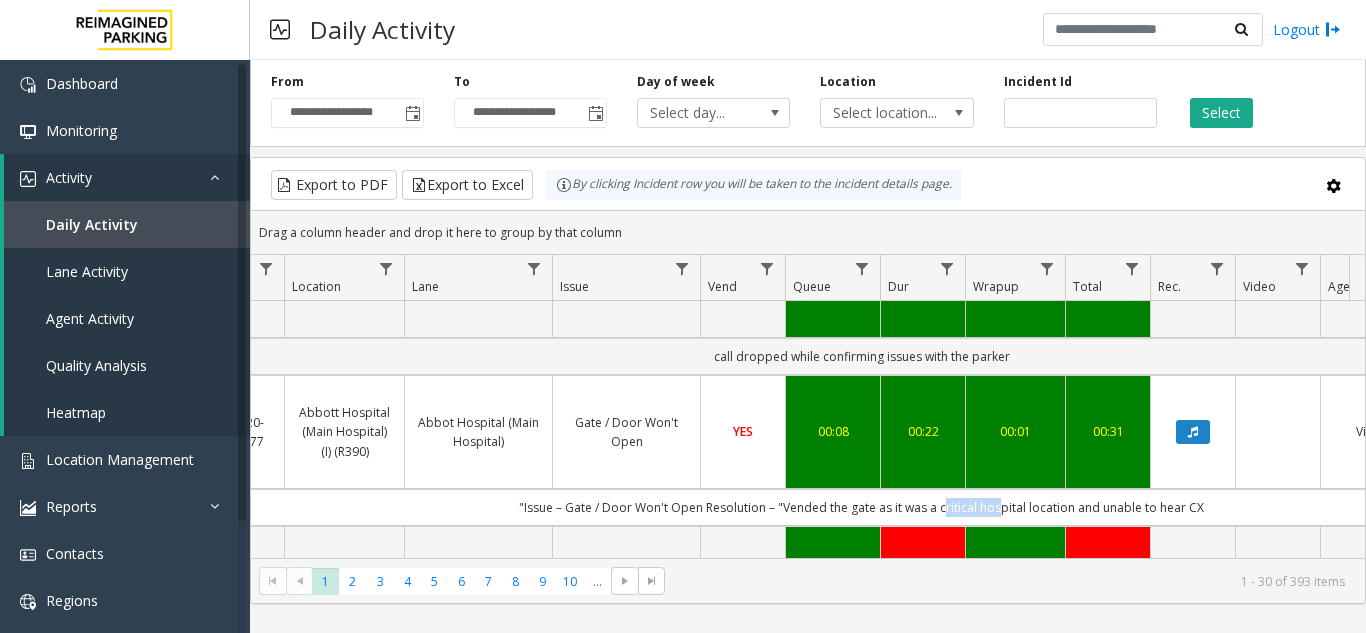 scroll 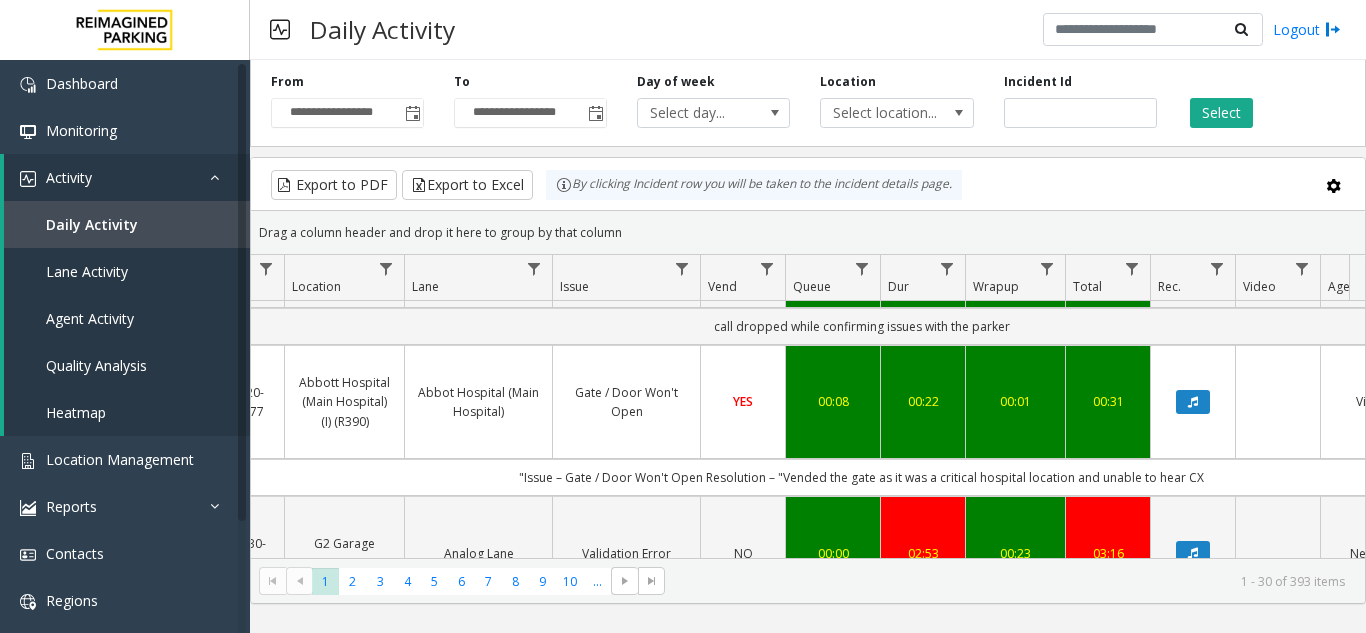 click on "Issue - Validation Error
Resolution- Aerotec validation but ticket not readable tok details but call drop voice was too low; Customer : Clint; Ticket : 8434; Validation No. : 462016" 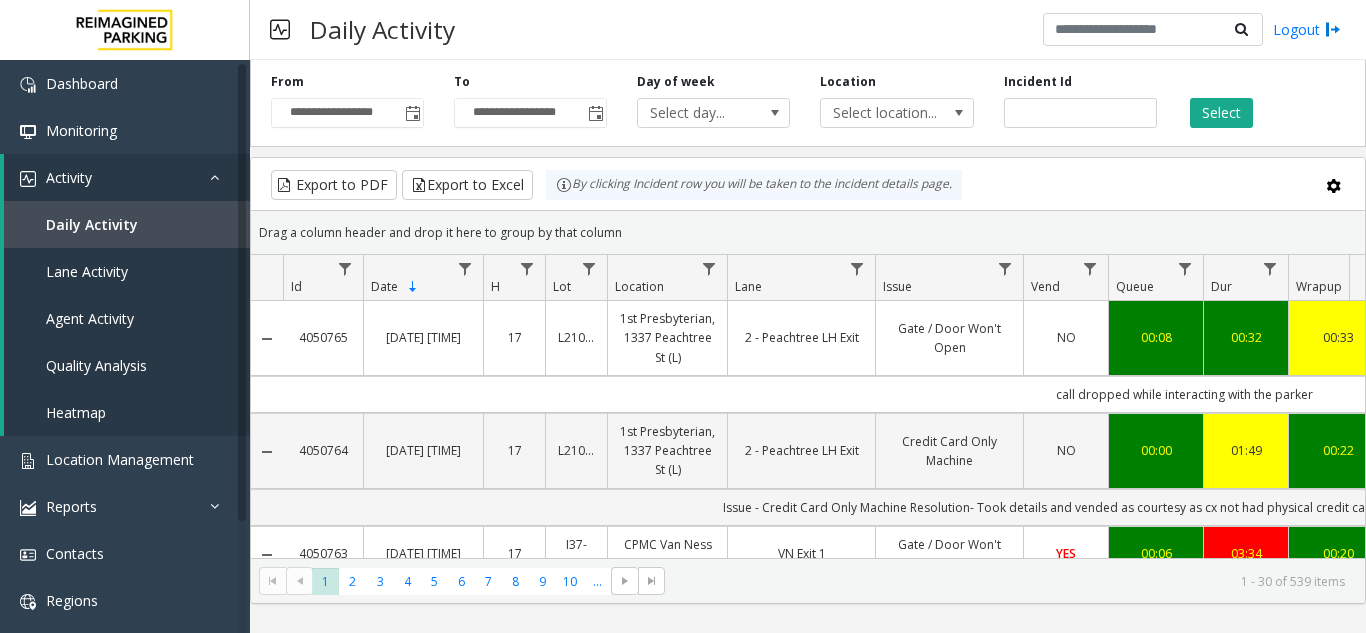 scroll, scrollTop: 0, scrollLeft: 0, axis: both 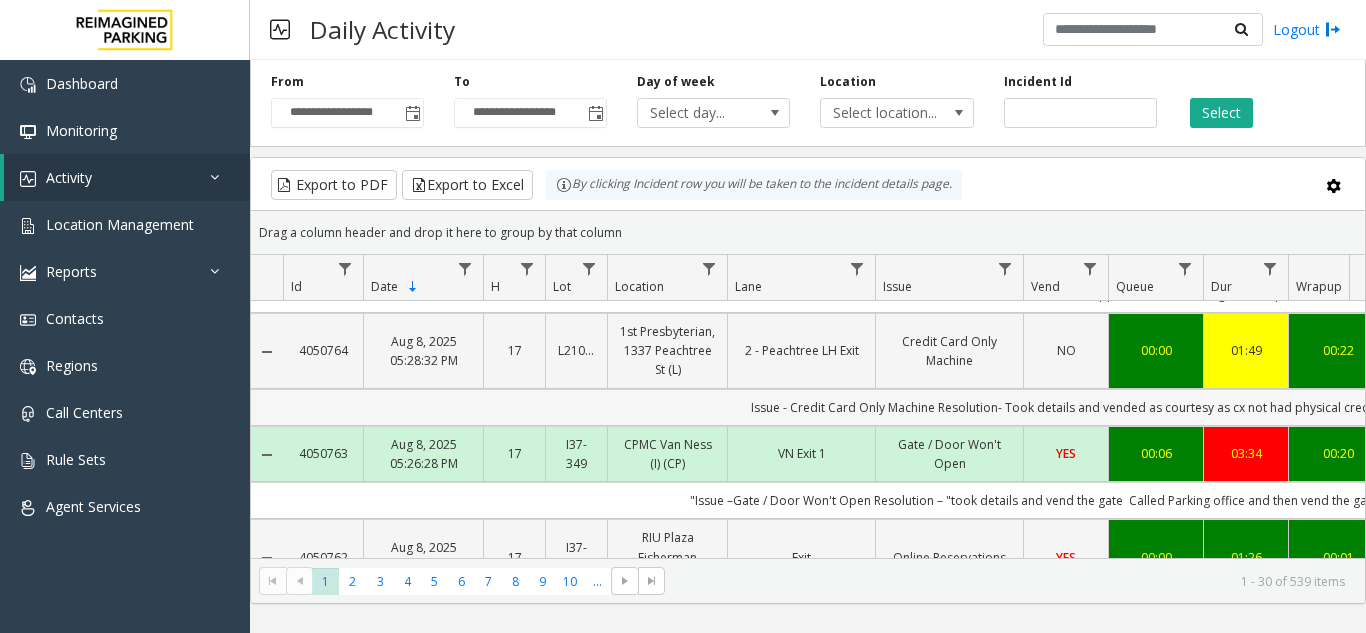 click on "Issue - Credit Card Only Machine
Resolution- Took details and vended
as courtesy as cx not had physical credit card; Customer : jUAN; Ticket : 512A0134713" 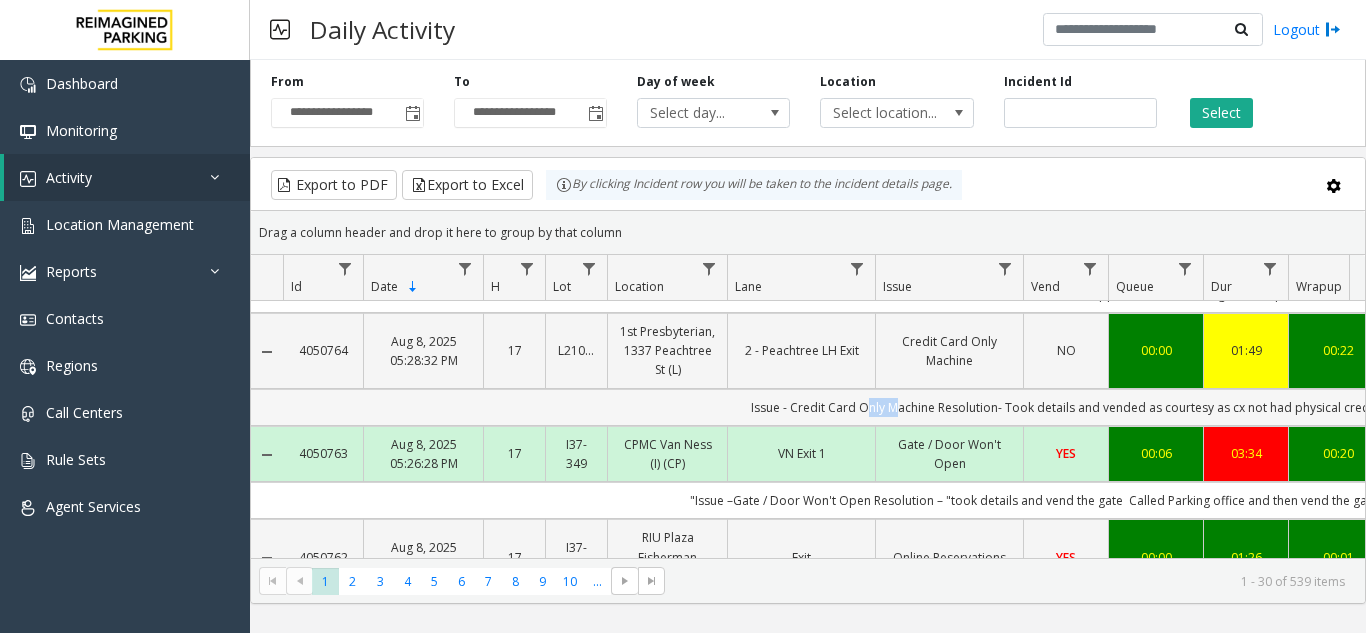 click on "Issue - Credit Card Only Machine
Resolution- Took details and vended
as courtesy as cx not had physical credit card; Customer : jUAN; Ticket : 512A0134713" 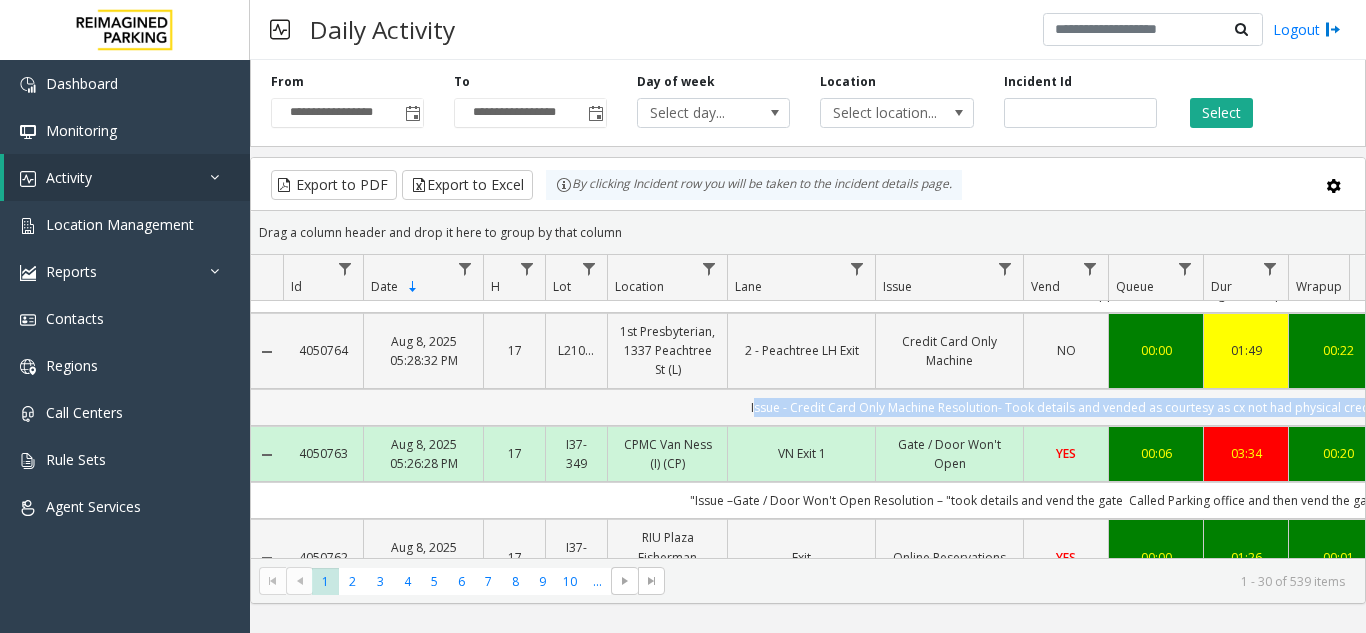 click on "Issue - Credit Card Only Machine
Resolution- Took details and vended
as courtesy as cx not had physical credit card; Customer : jUAN; Ticket : 512A0134713" 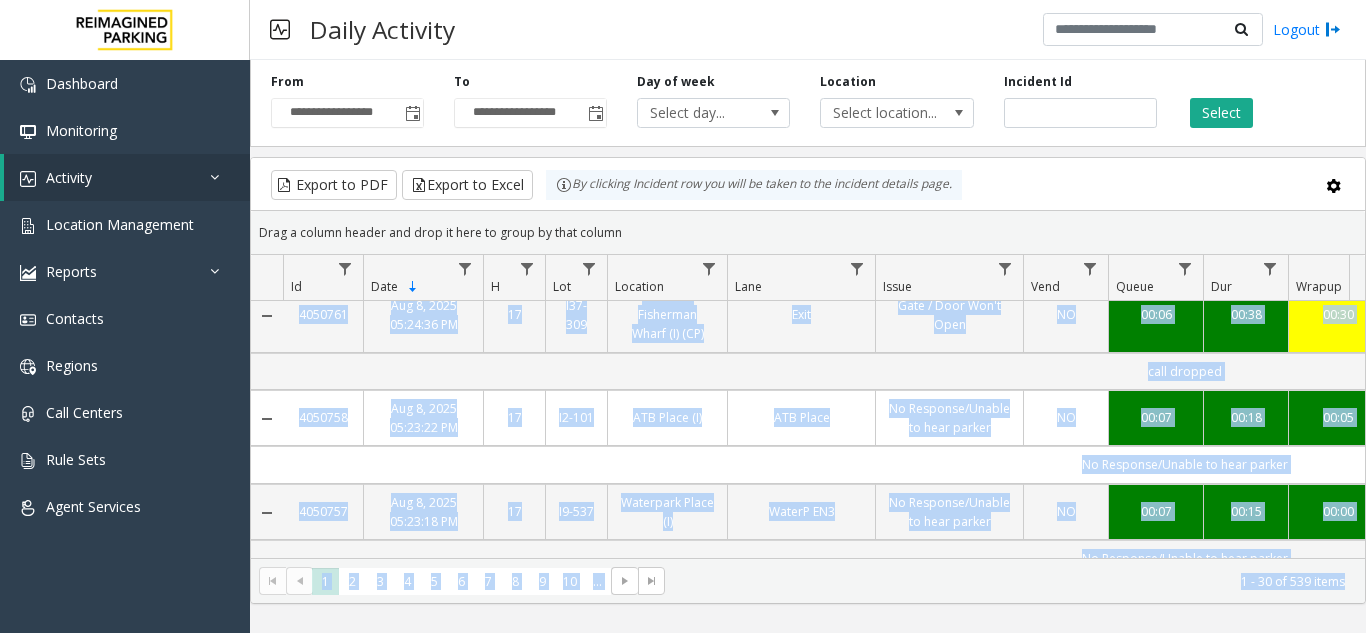 click on "**********" at bounding box center (683, 316) 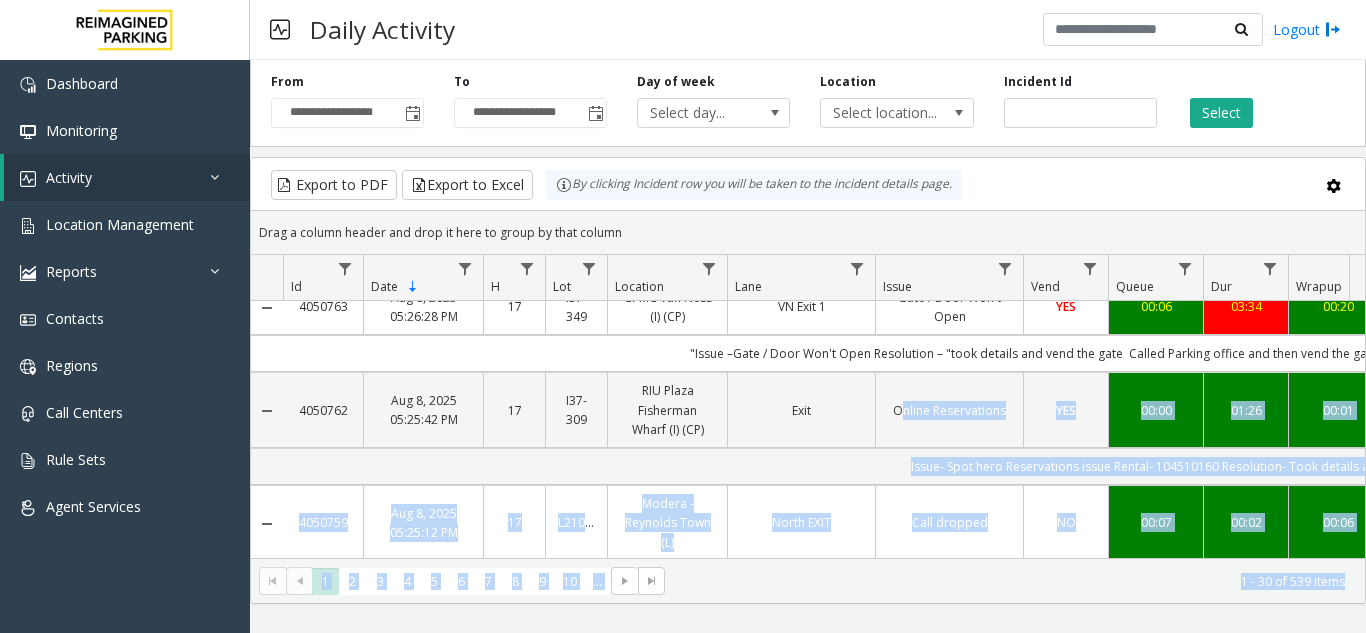 scroll, scrollTop: 248, scrollLeft: 0, axis: vertical 